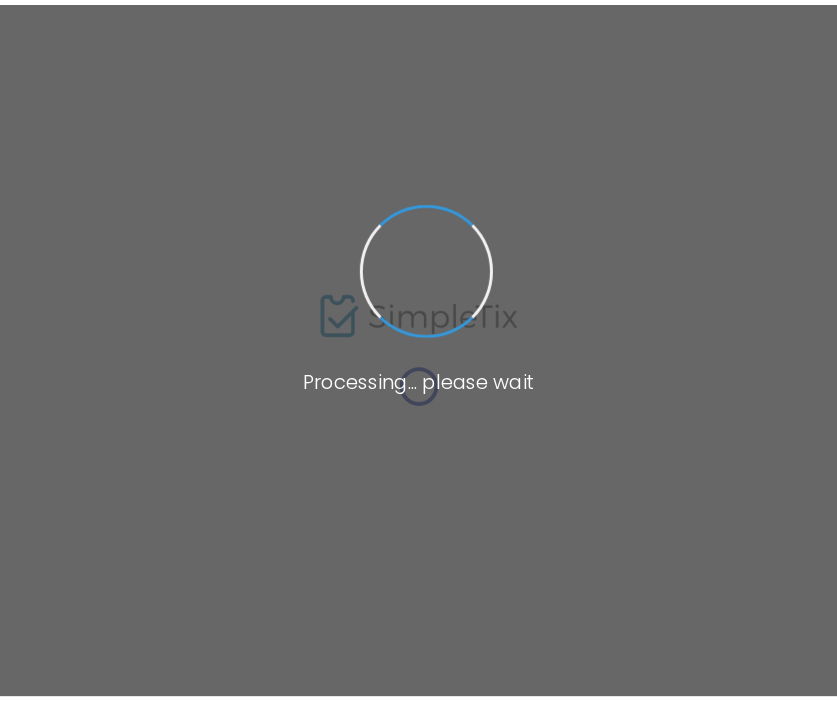 scroll, scrollTop: 0, scrollLeft: 0, axis: both 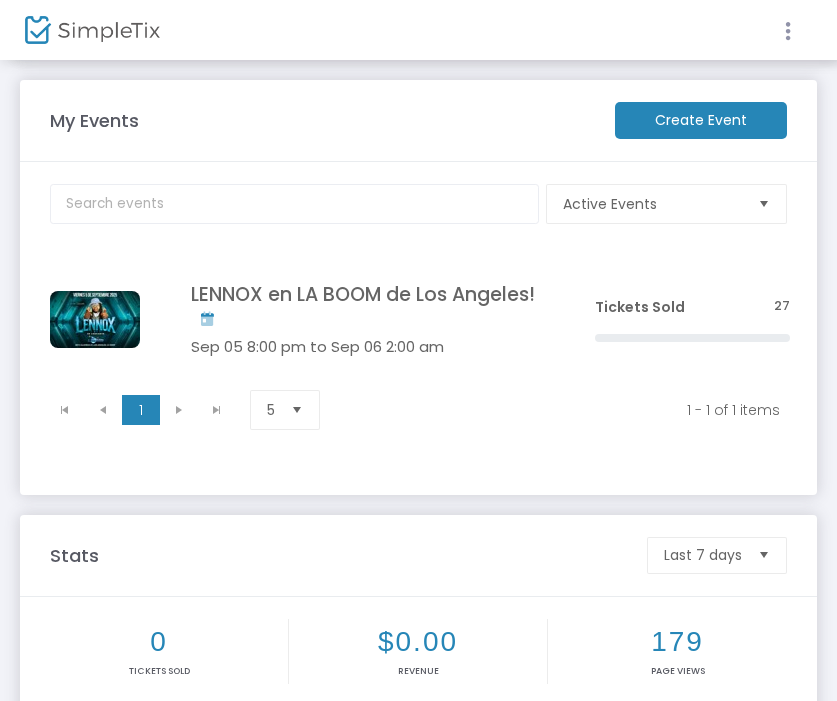 click at bounding box center (788, 31) 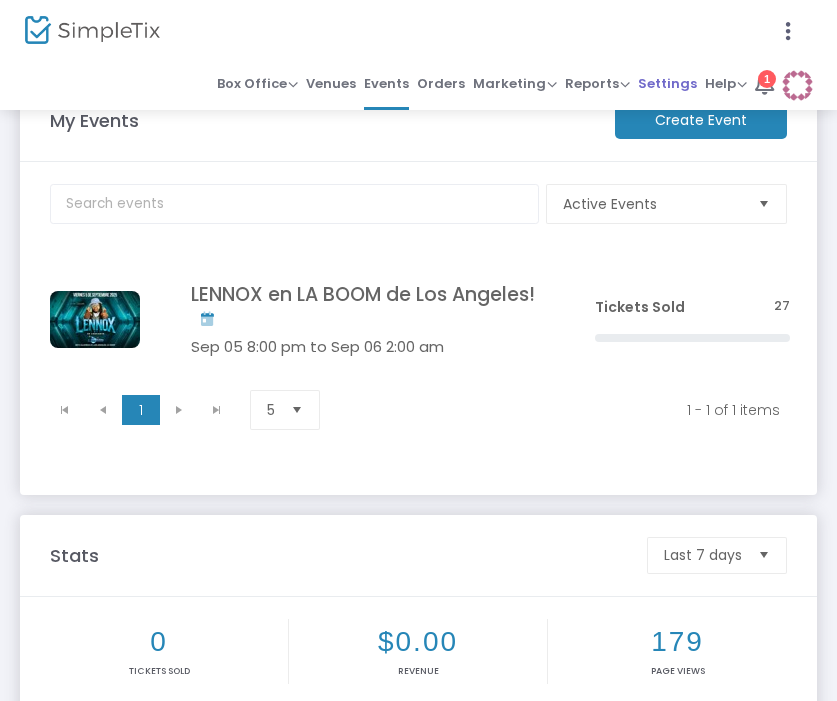 click on "Settings" at bounding box center (667, 83) 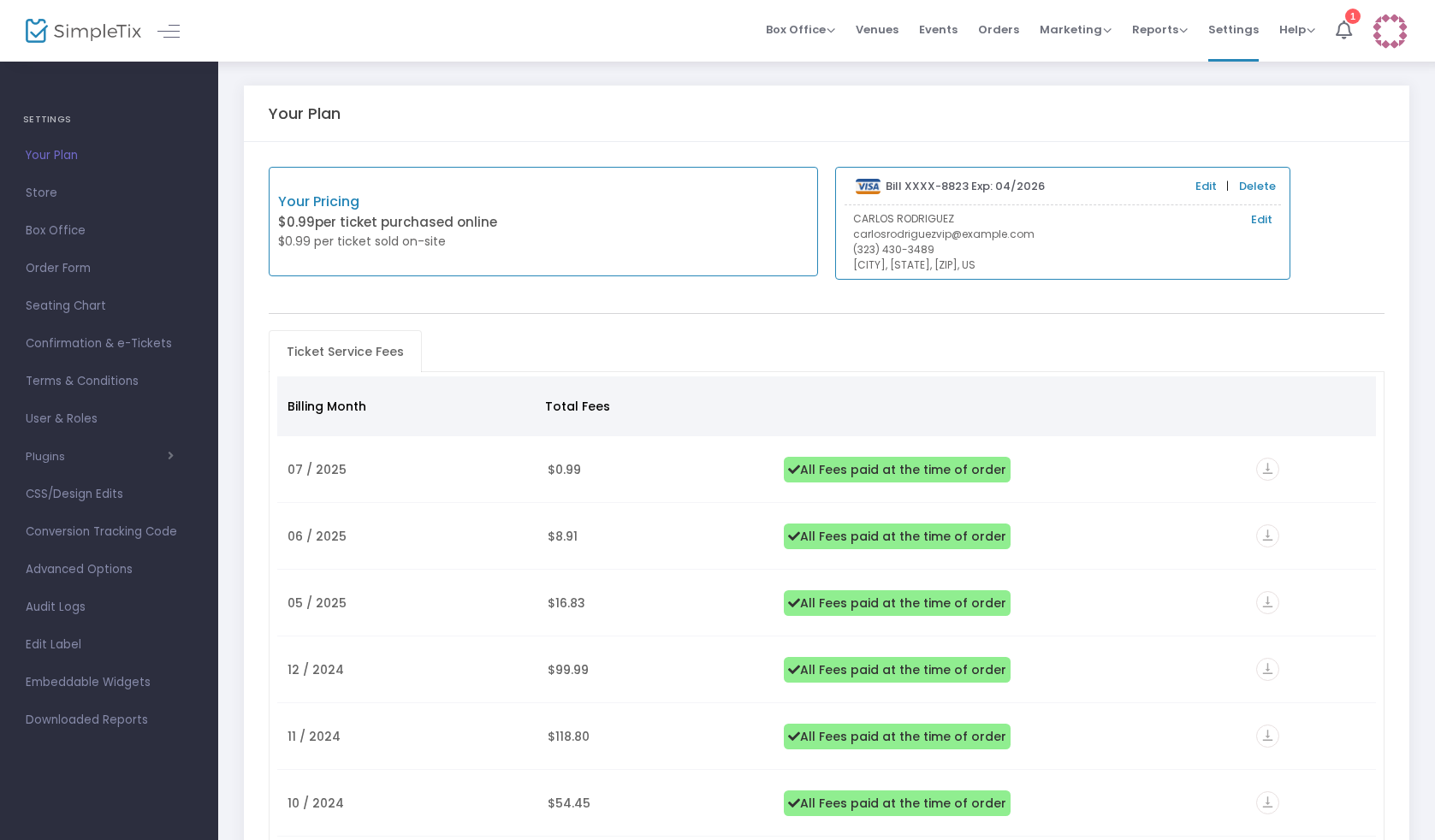 click at bounding box center (717, 420) 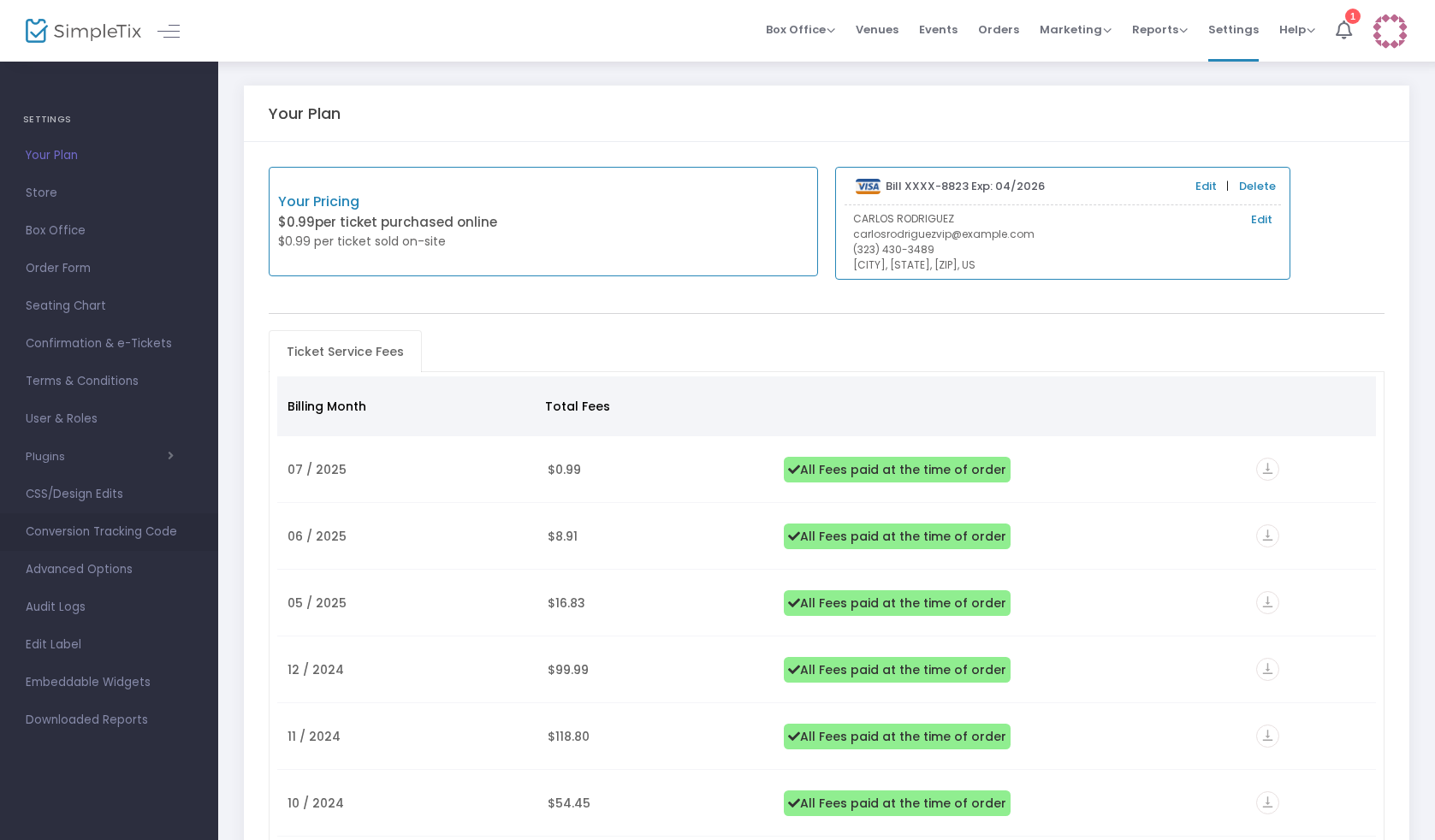 click on "Conversion Tracking Code" at bounding box center (109, 532) 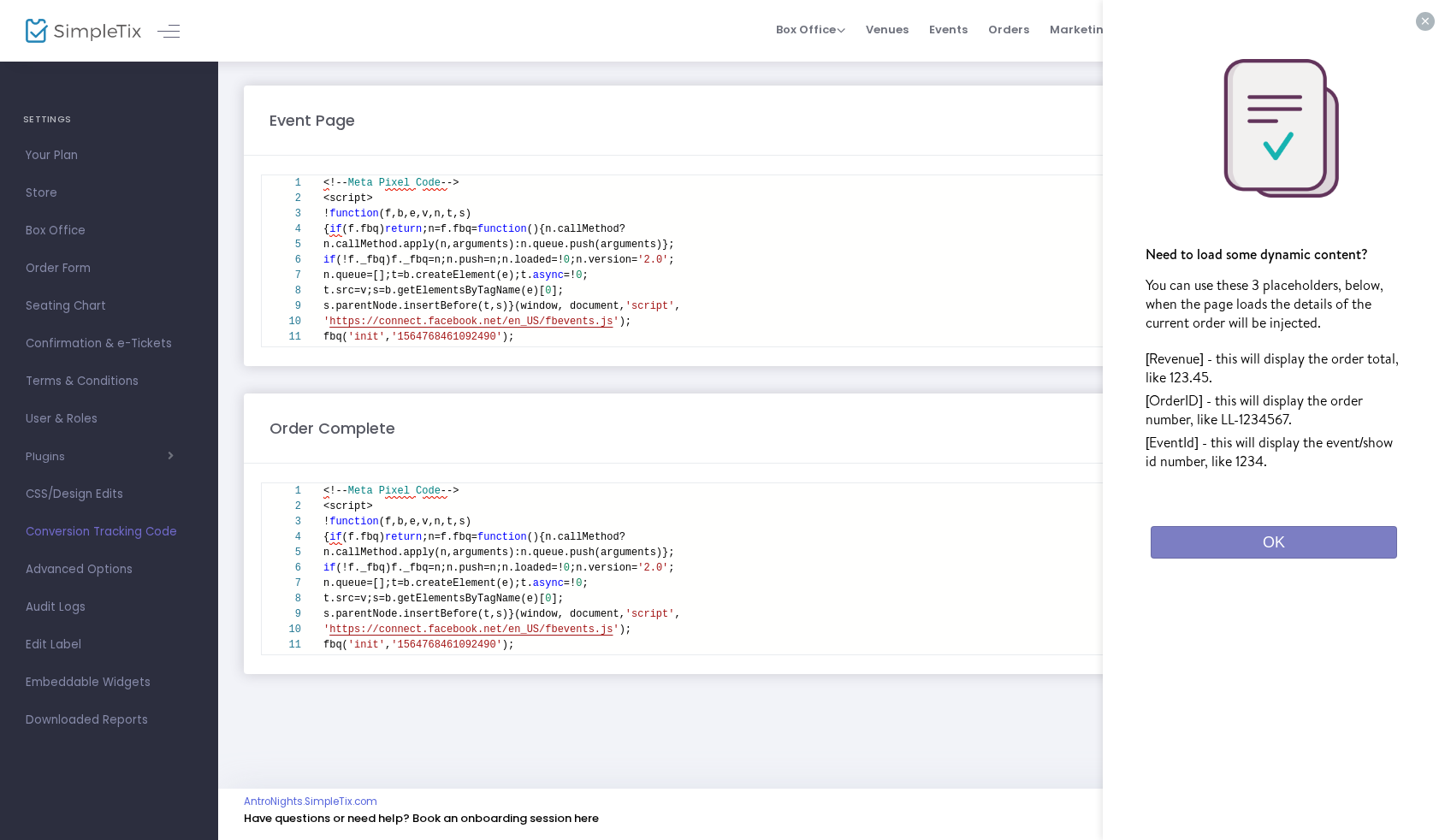 drag, startPoint x: 1424, startPoint y: 27, endPoint x: 1405, endPoint y: 31, distance: 19.416488 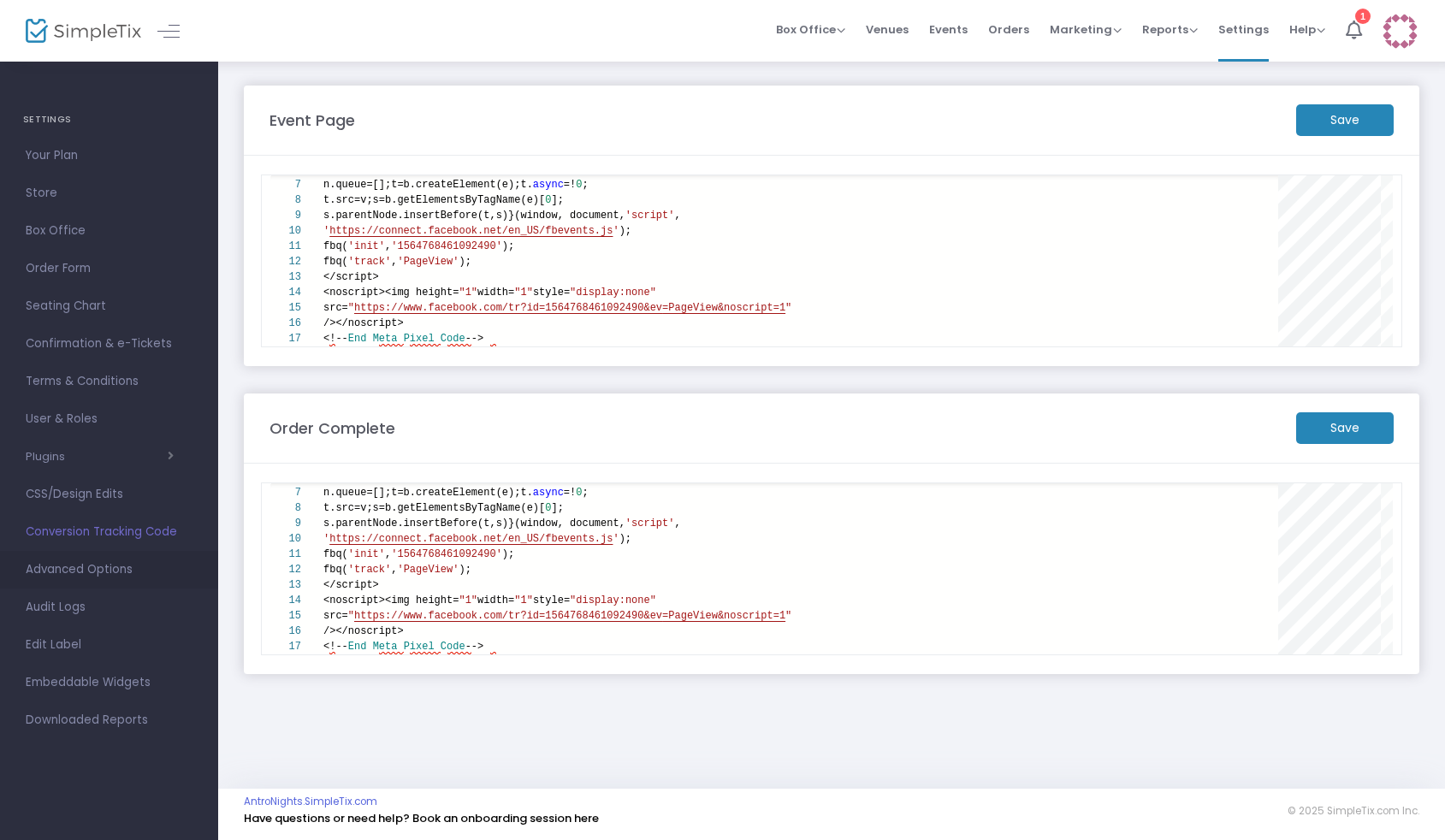 click on "Advanced Options" at bounding box center (109, 570) 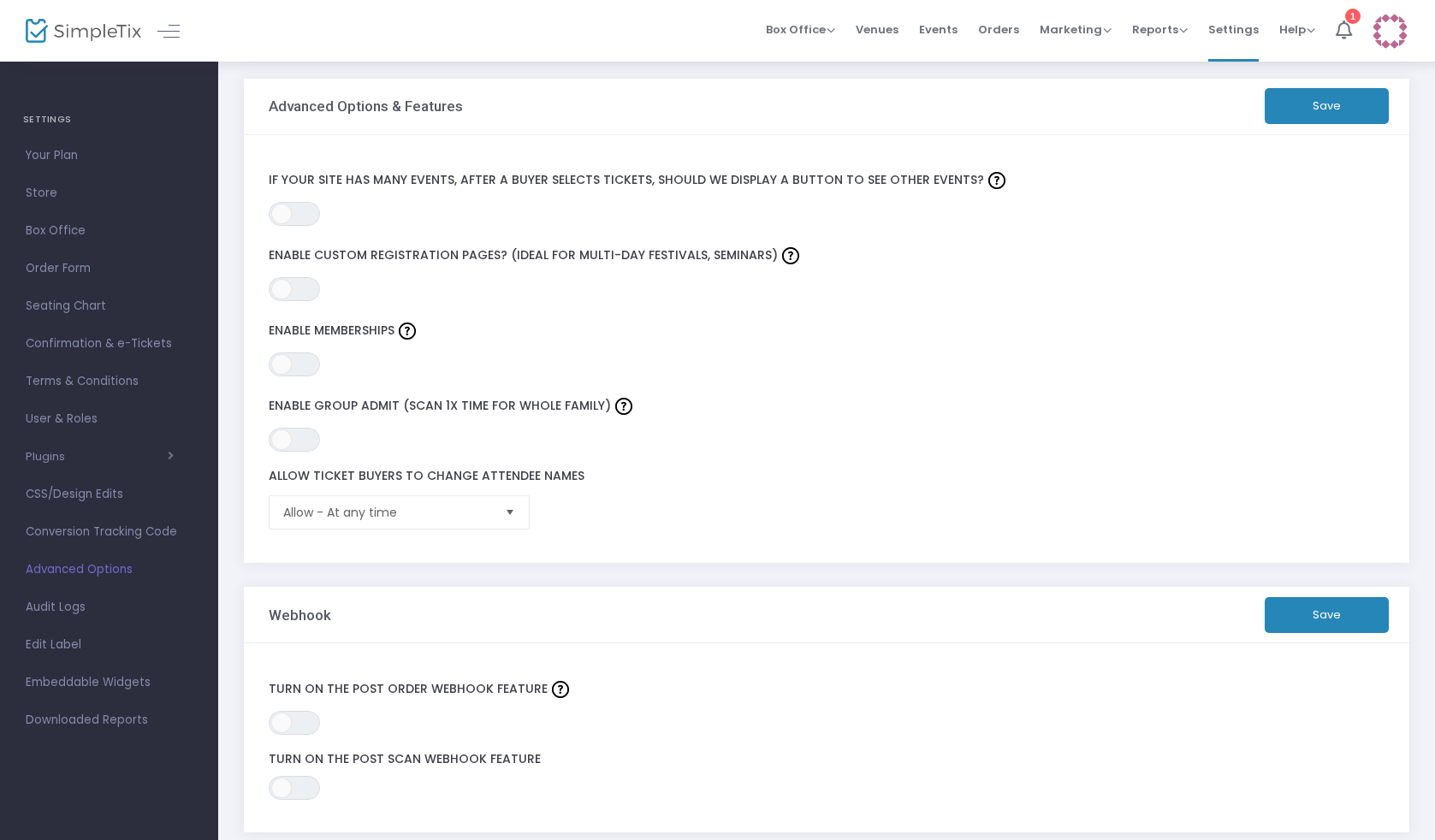 scroll, scrollTop: 388, scrollLeft: 0, axis: vertical 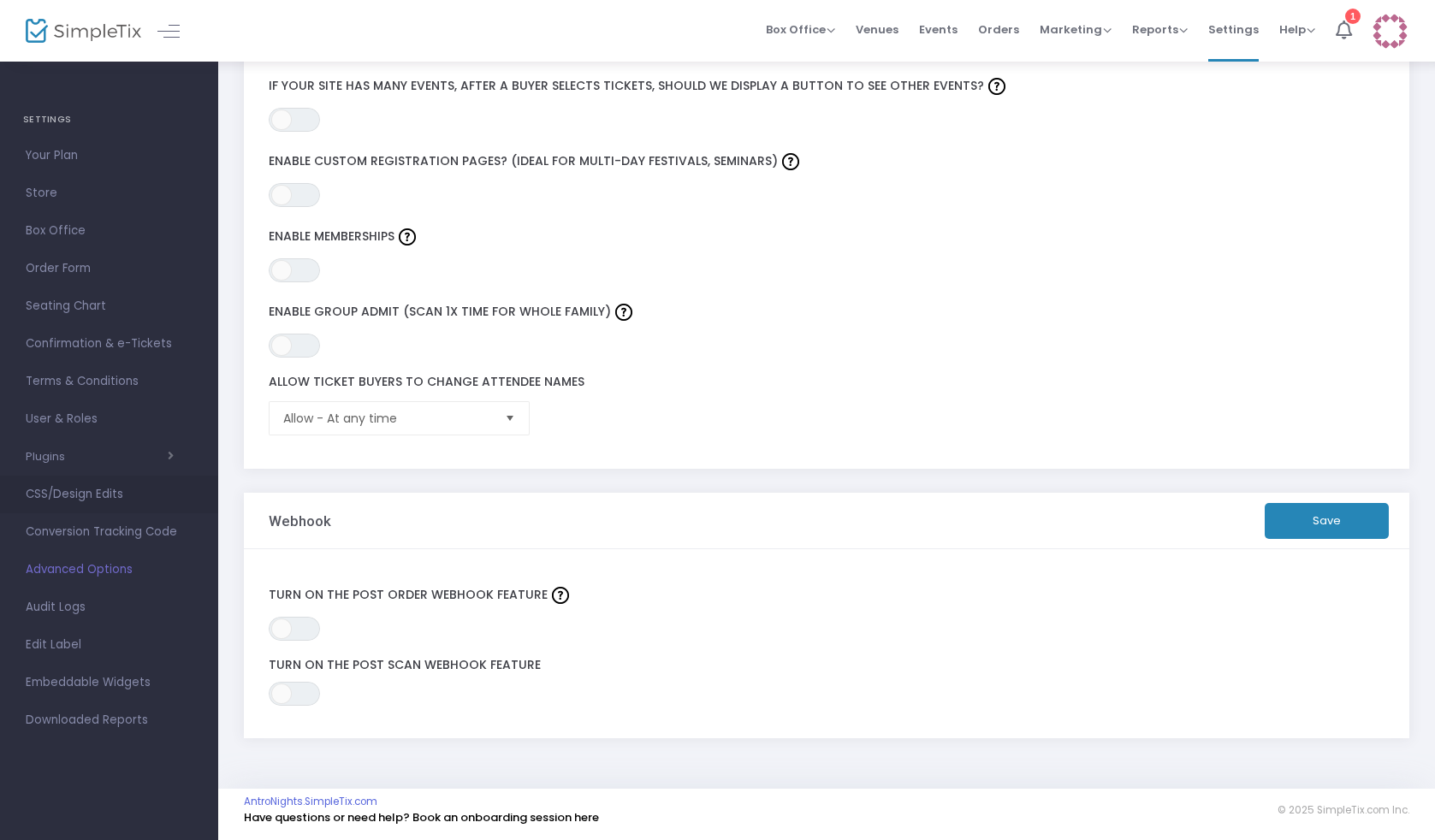 click on "CSS/Design Edits" at bounding box center [109, 494] 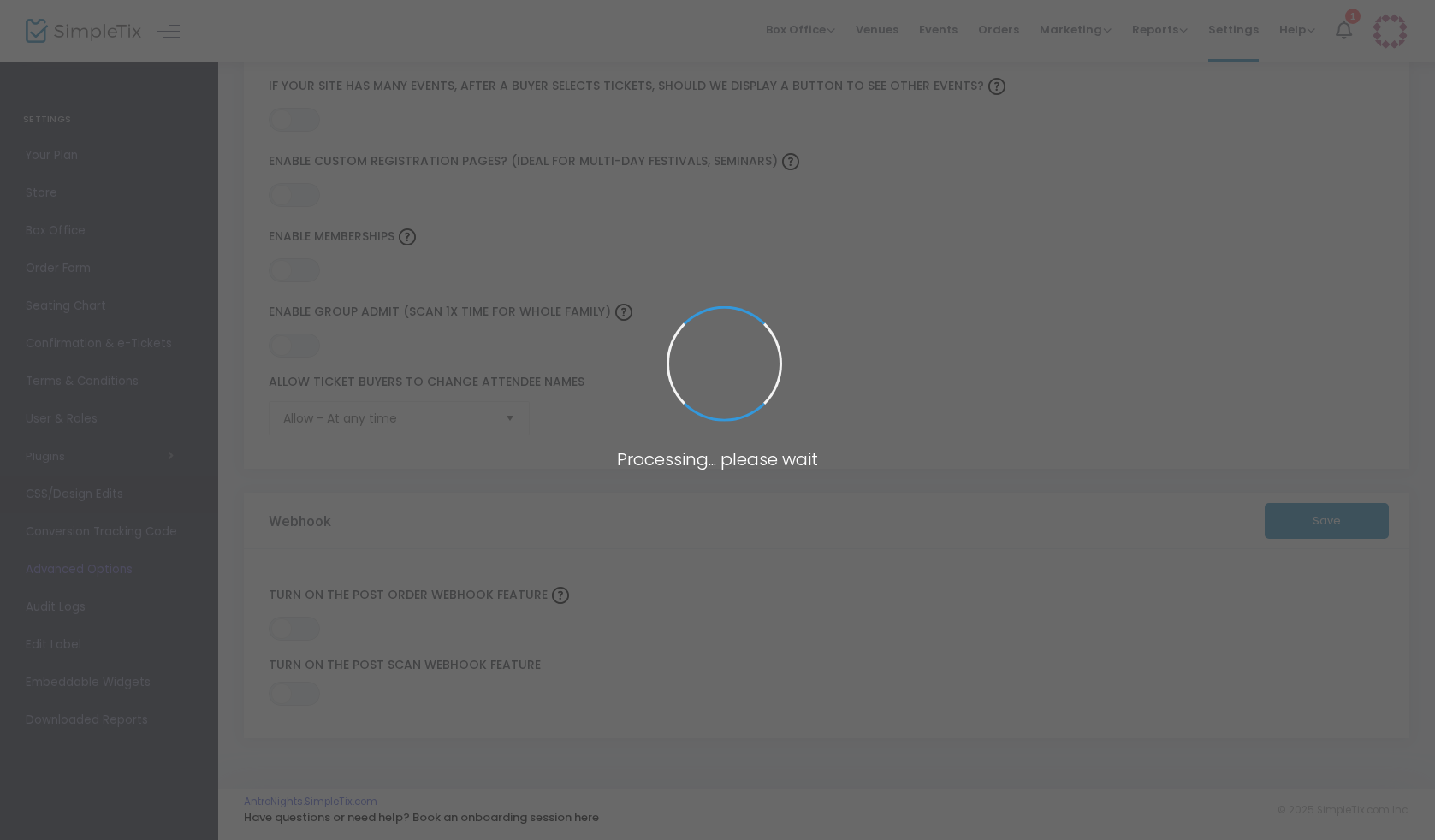 scroll, scrollTop: 33, scrollLeft: 0, axis: vertical 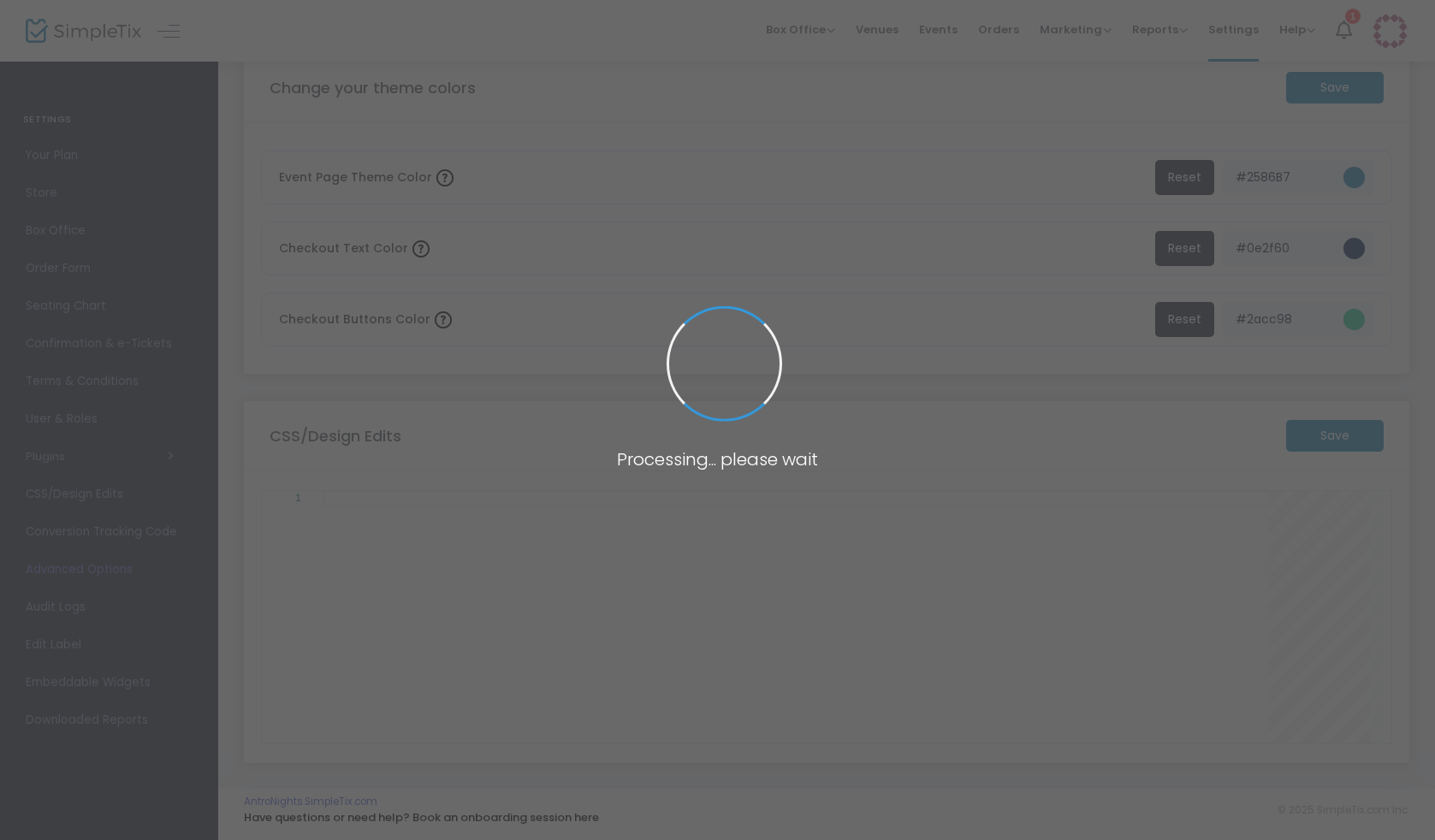 type on "/* Put any custom CSS rules here */
span.overflow-control-description {display: none;}
.newsletter_div {display: none;}" 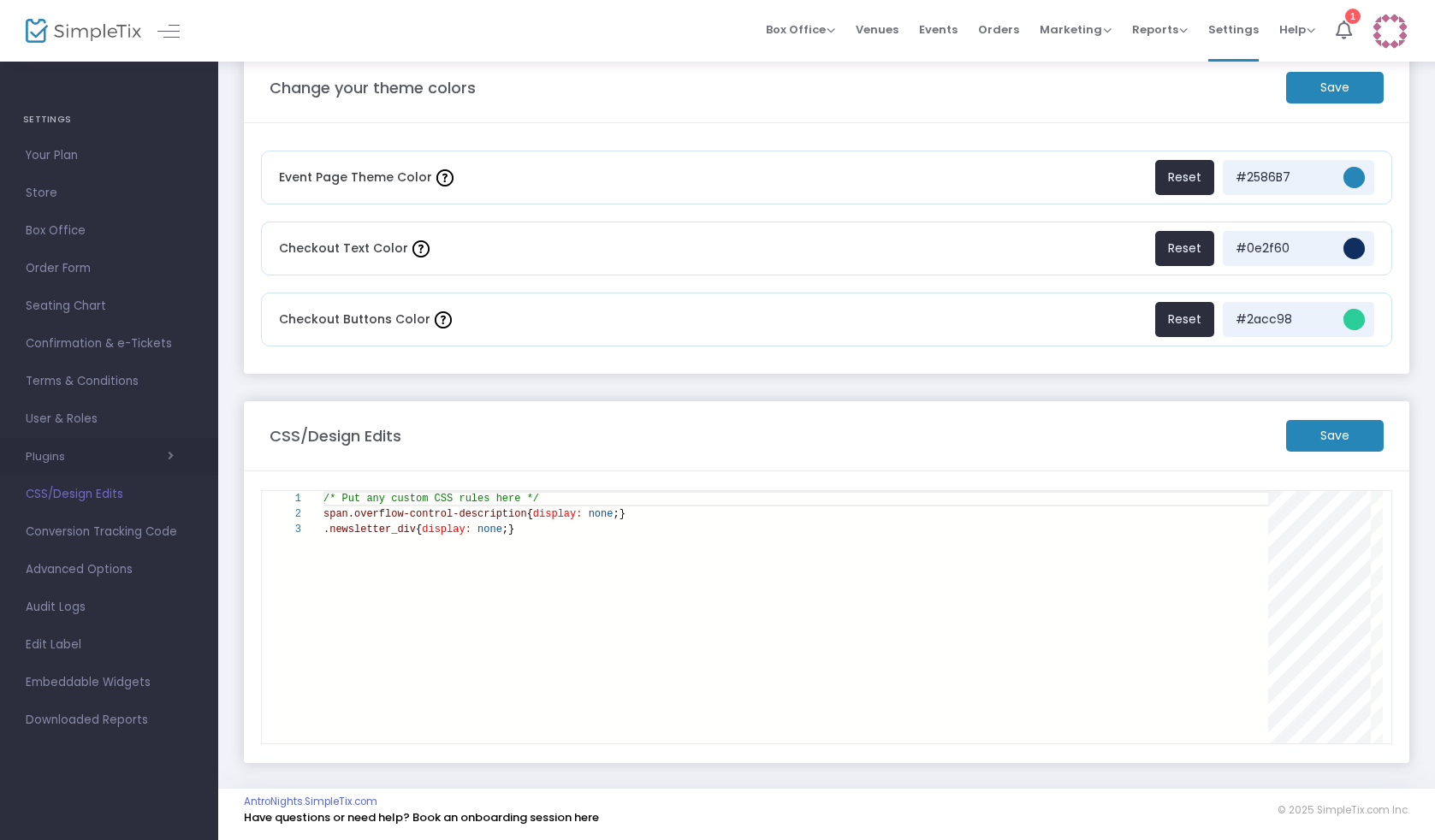 click at bounding box center [119, 456] 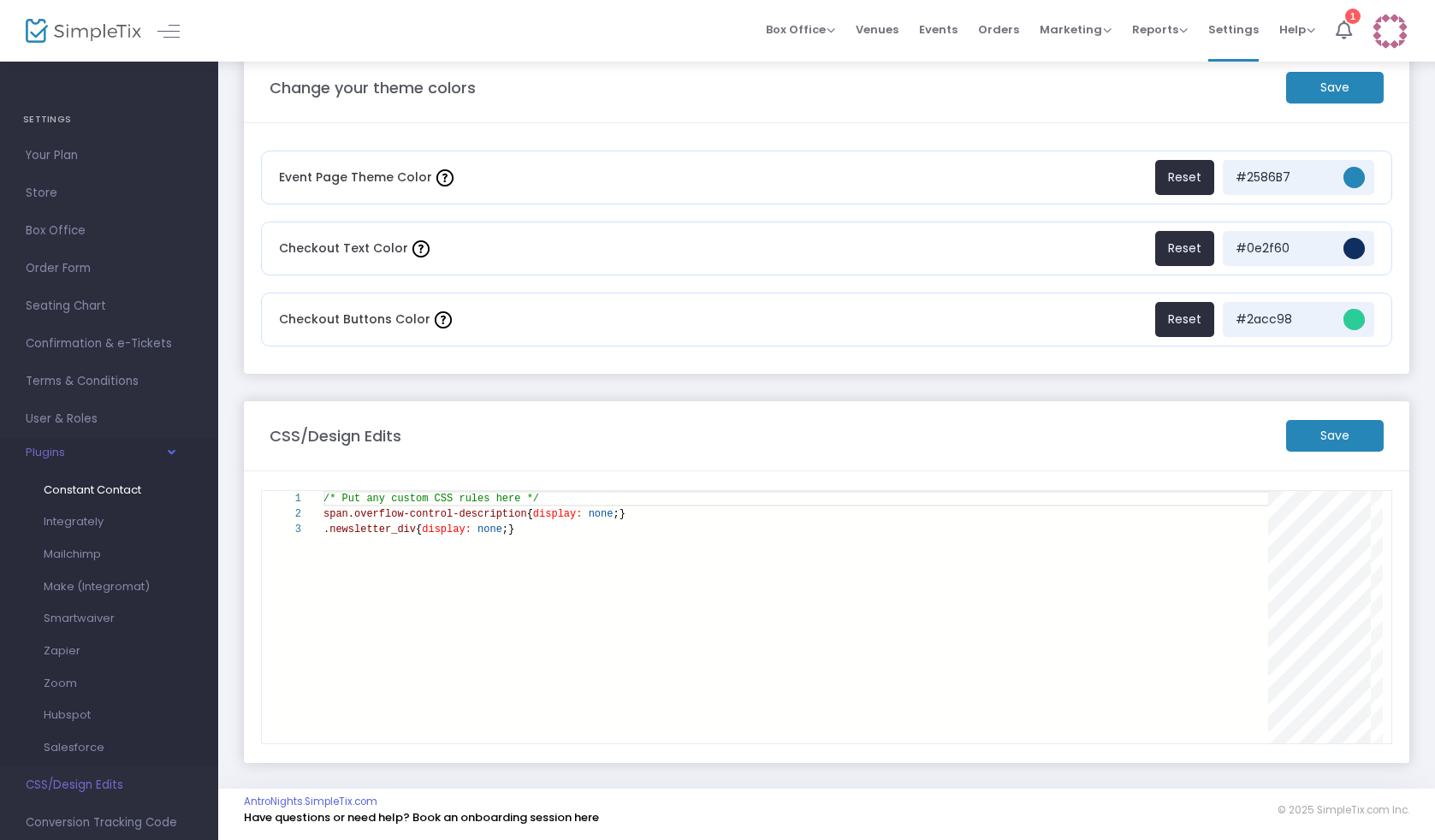 click on "Constant Contact" at bounding box center (92, 489) 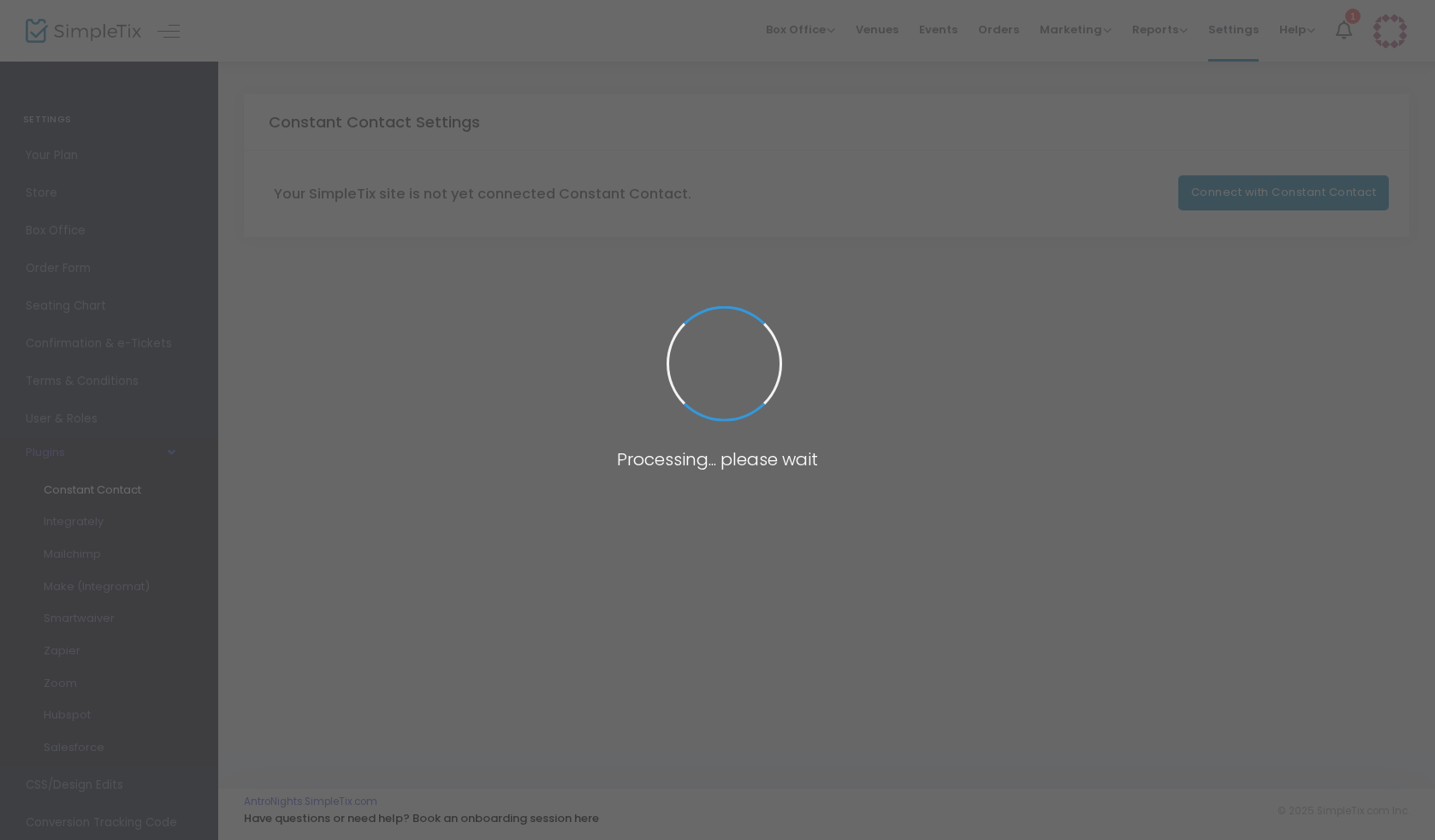 scroll, scrollTop: 0, scrollLeft: 0, axis: both 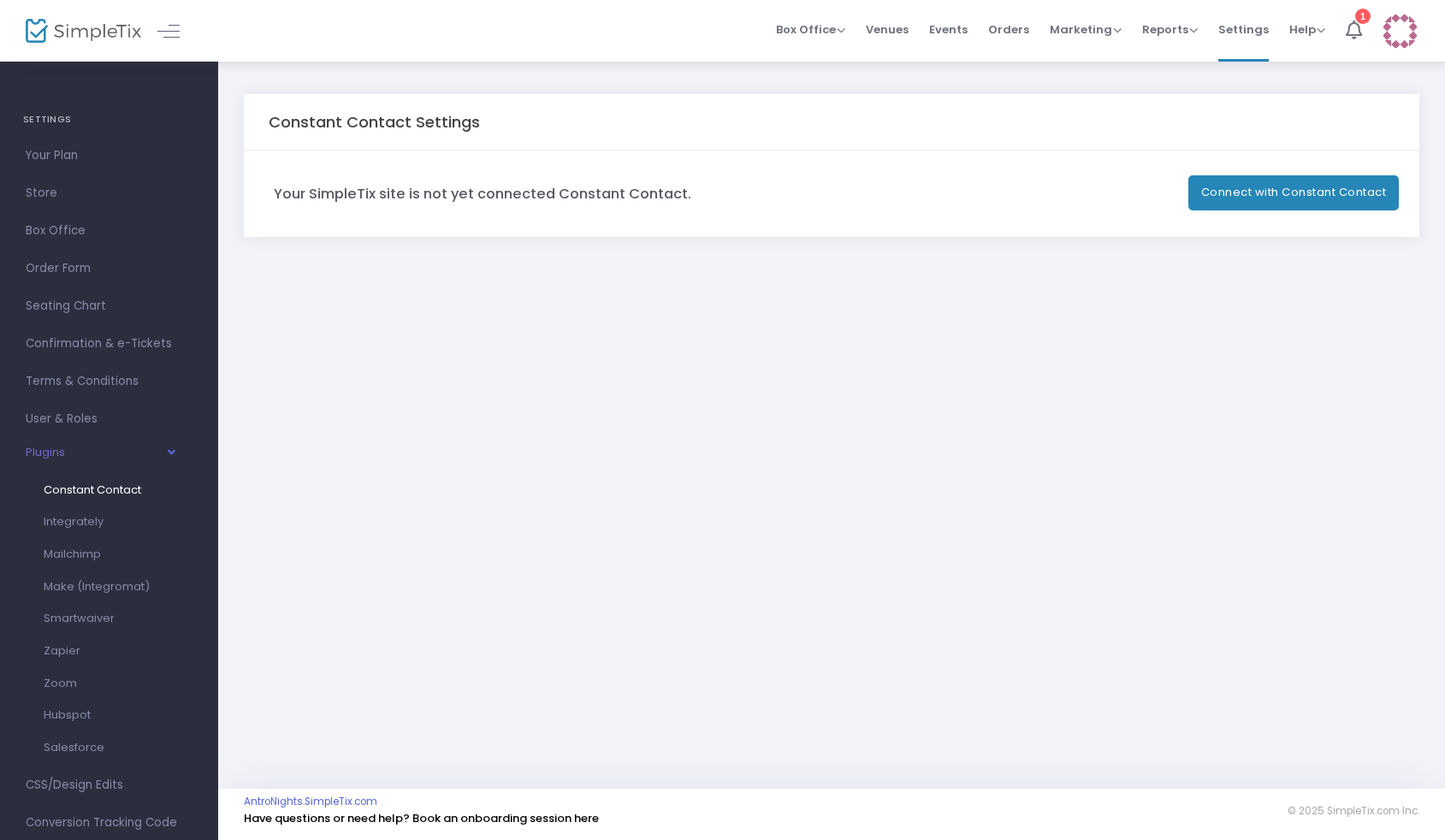 click on "Integrately" at bounding box center (74, 521) 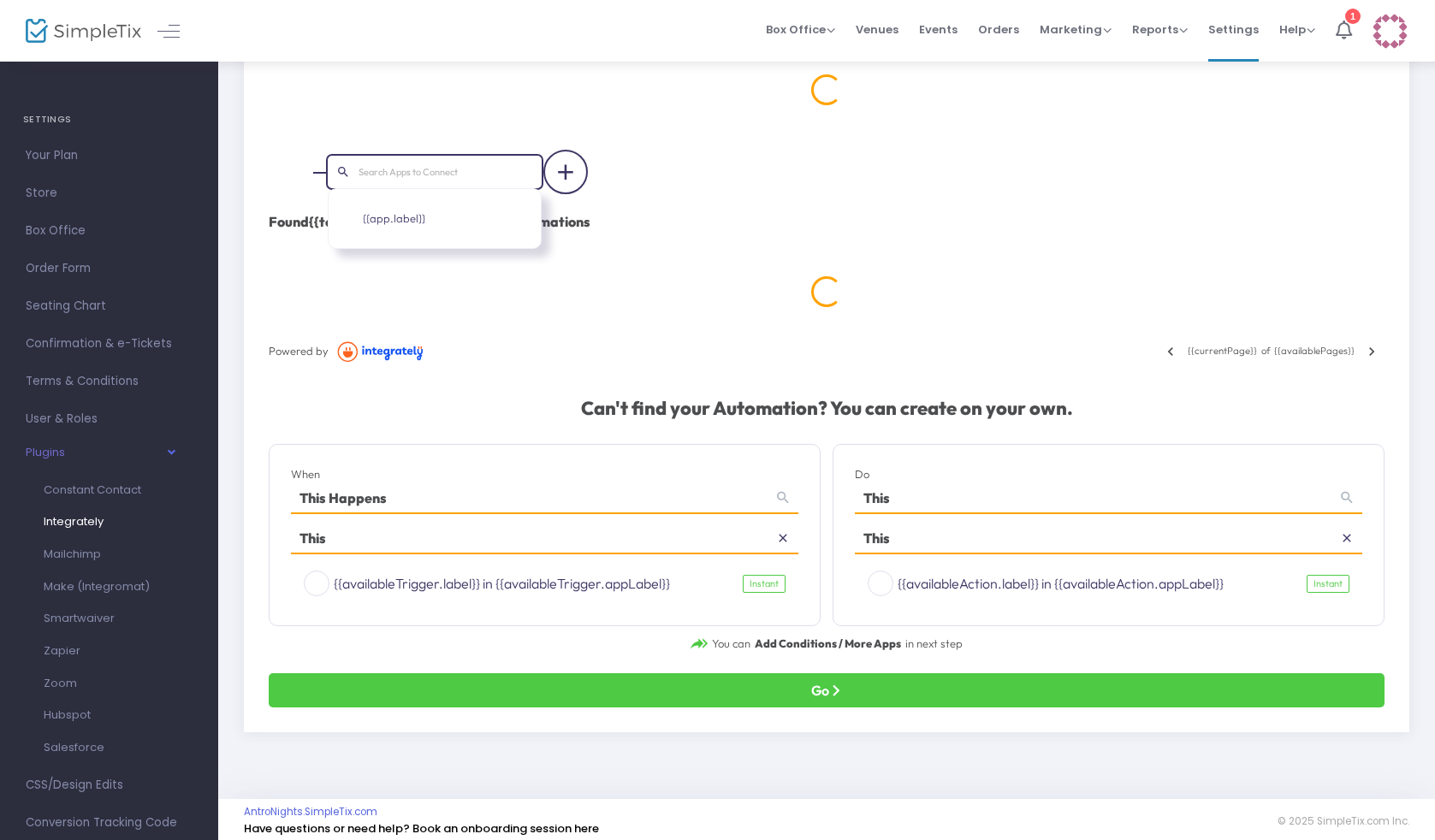 scroll, scrollTop: 143, scrollLeft: 0, axis: vertical 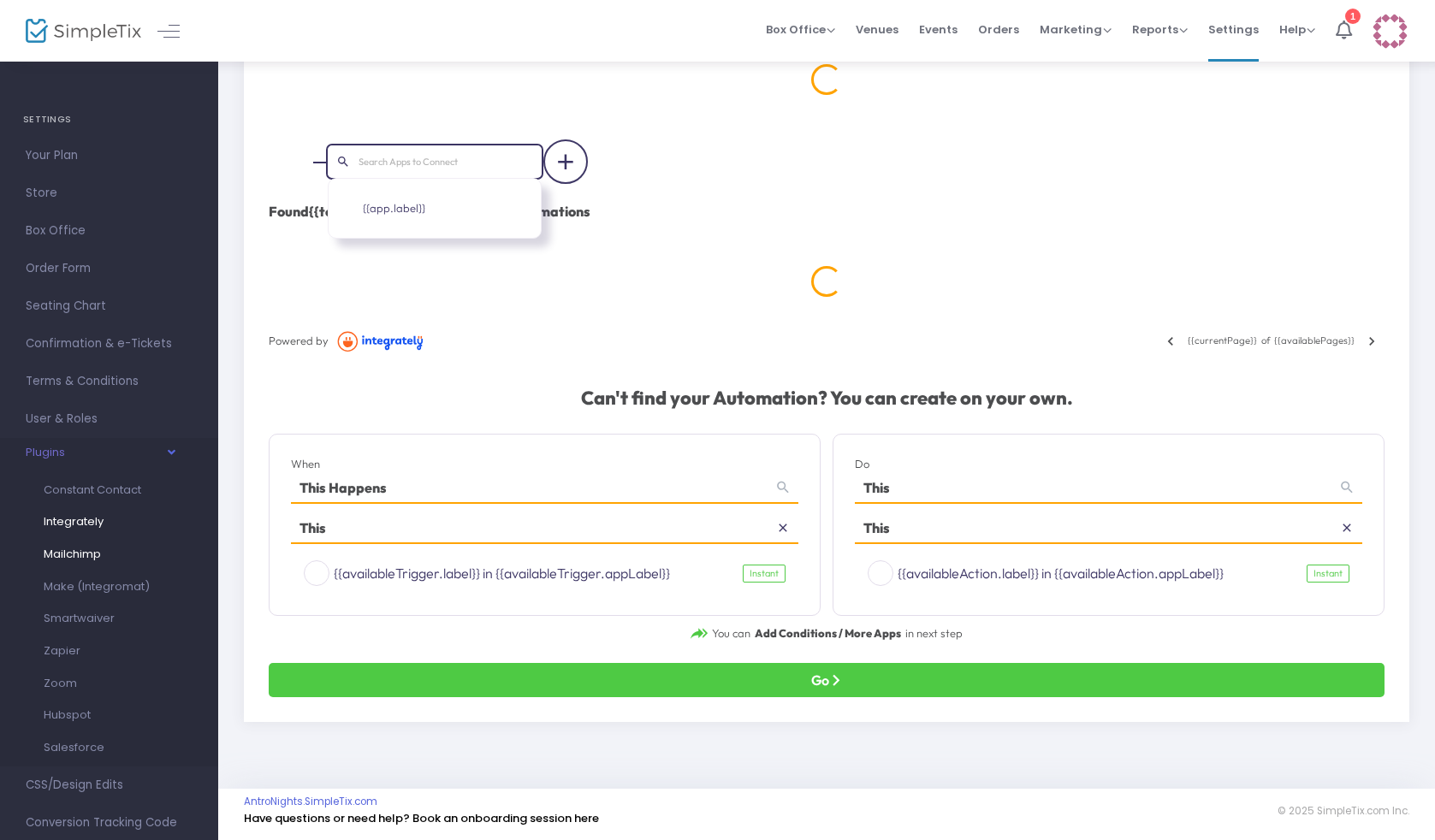 click on "Mailchimp" at bounding box center [72, 553] 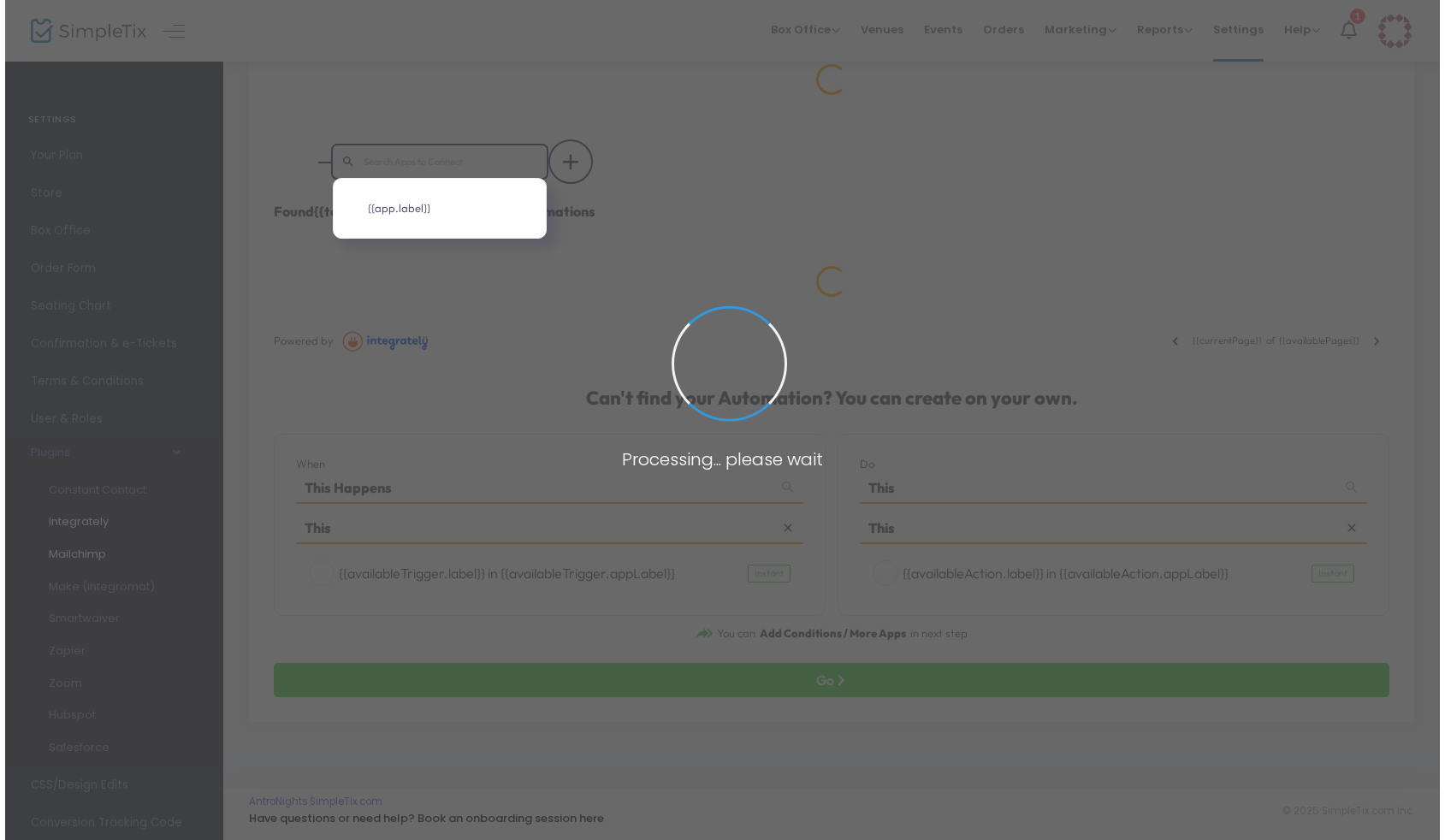 scroll, scrollTop: 0, scrollLeft: 0, axis: both 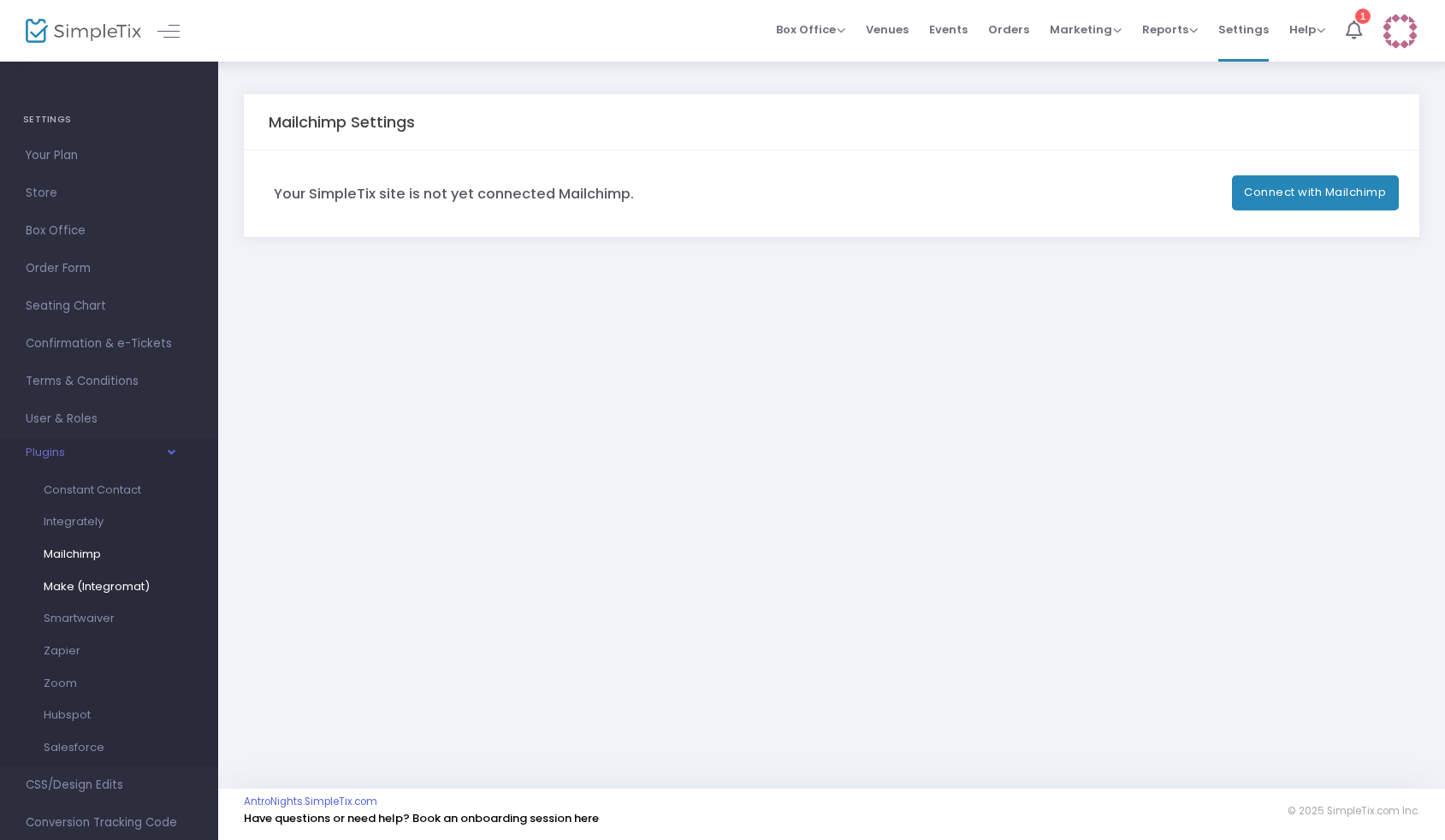 click on "Make (Integromat)" at bounding box center [97, 586] 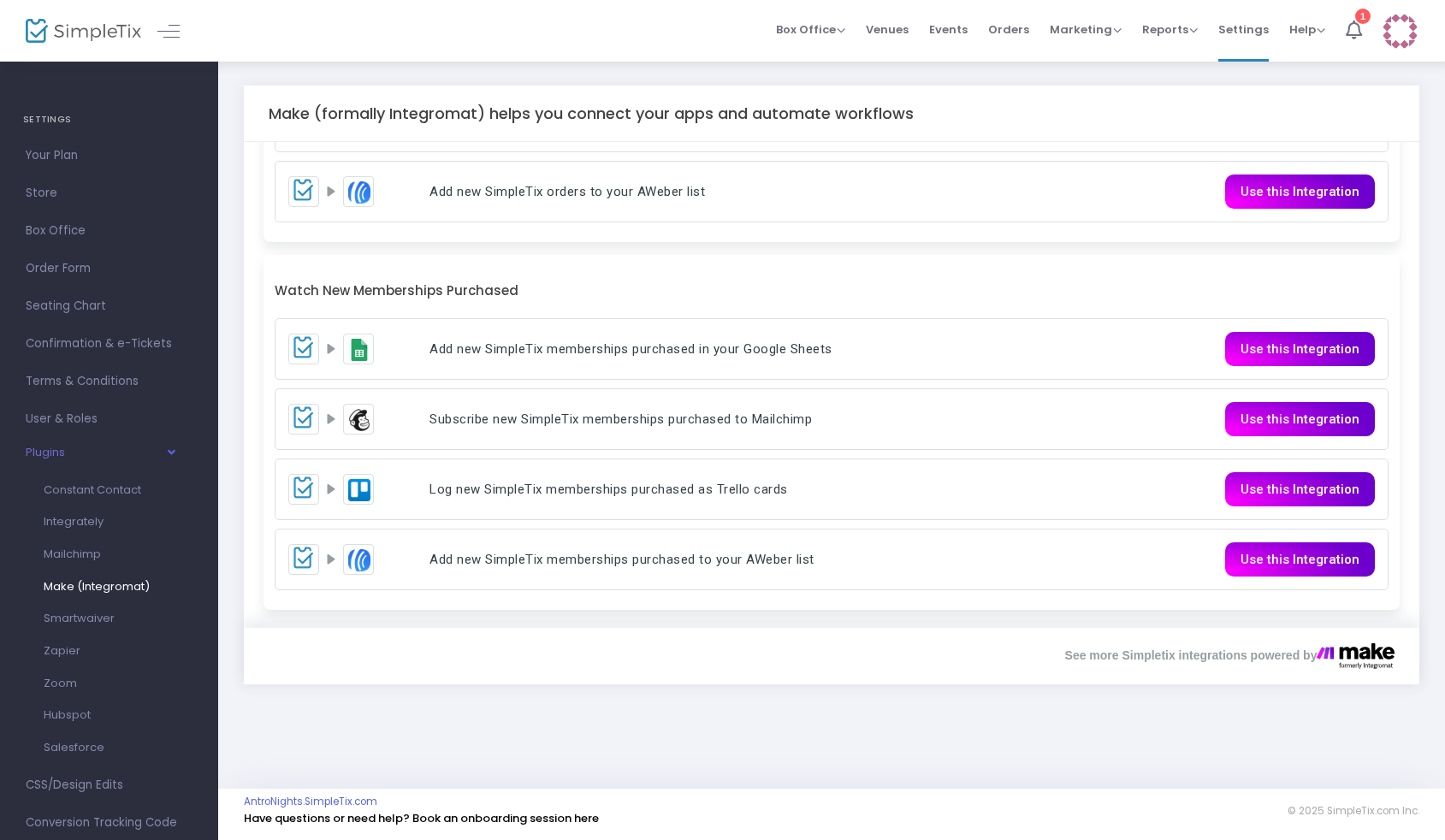 scroll, scrollTop: 0, scrollLeft: 0, axis: both 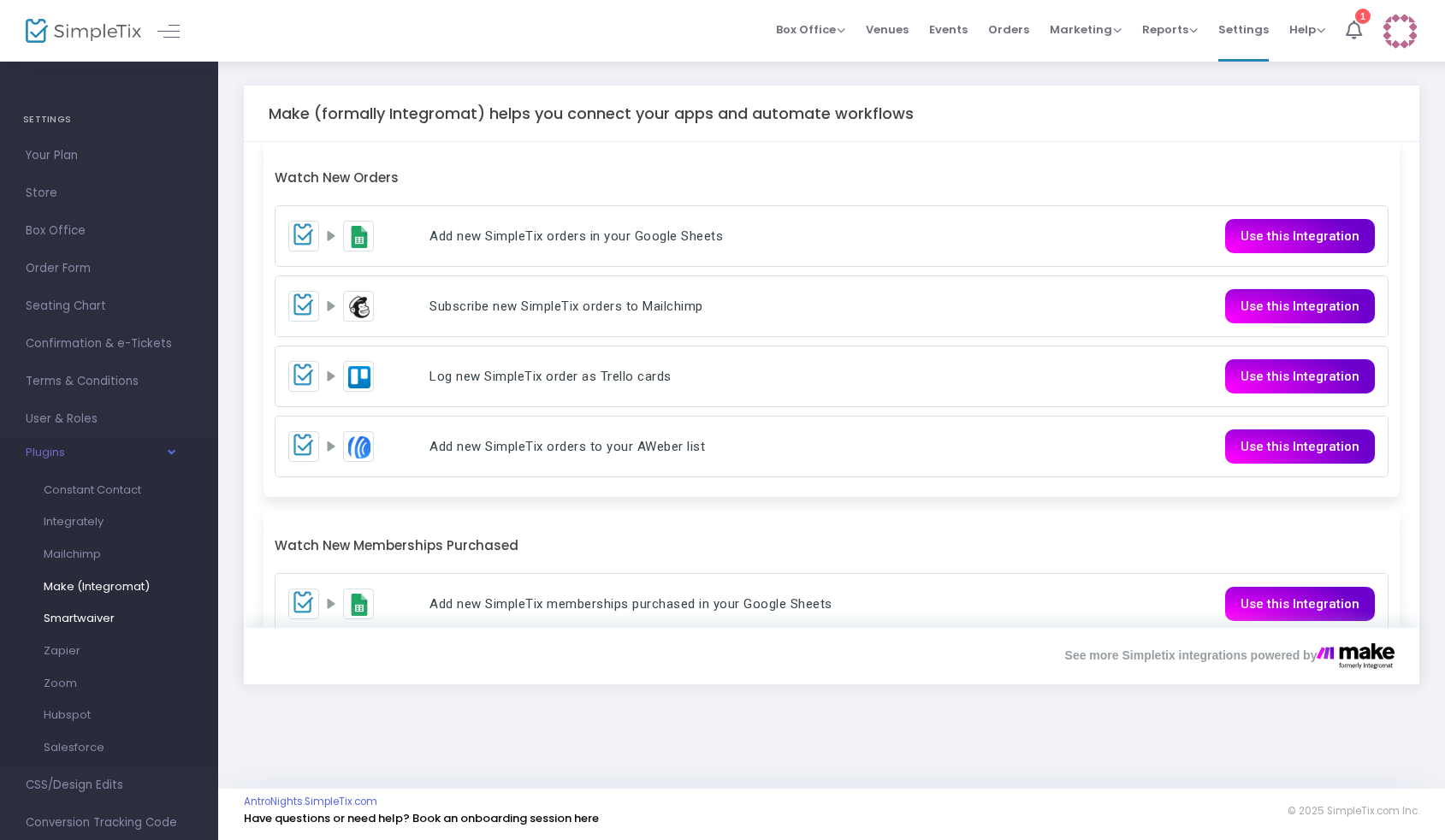 click on "Smartwaiver" at bounding box center (79, 618) 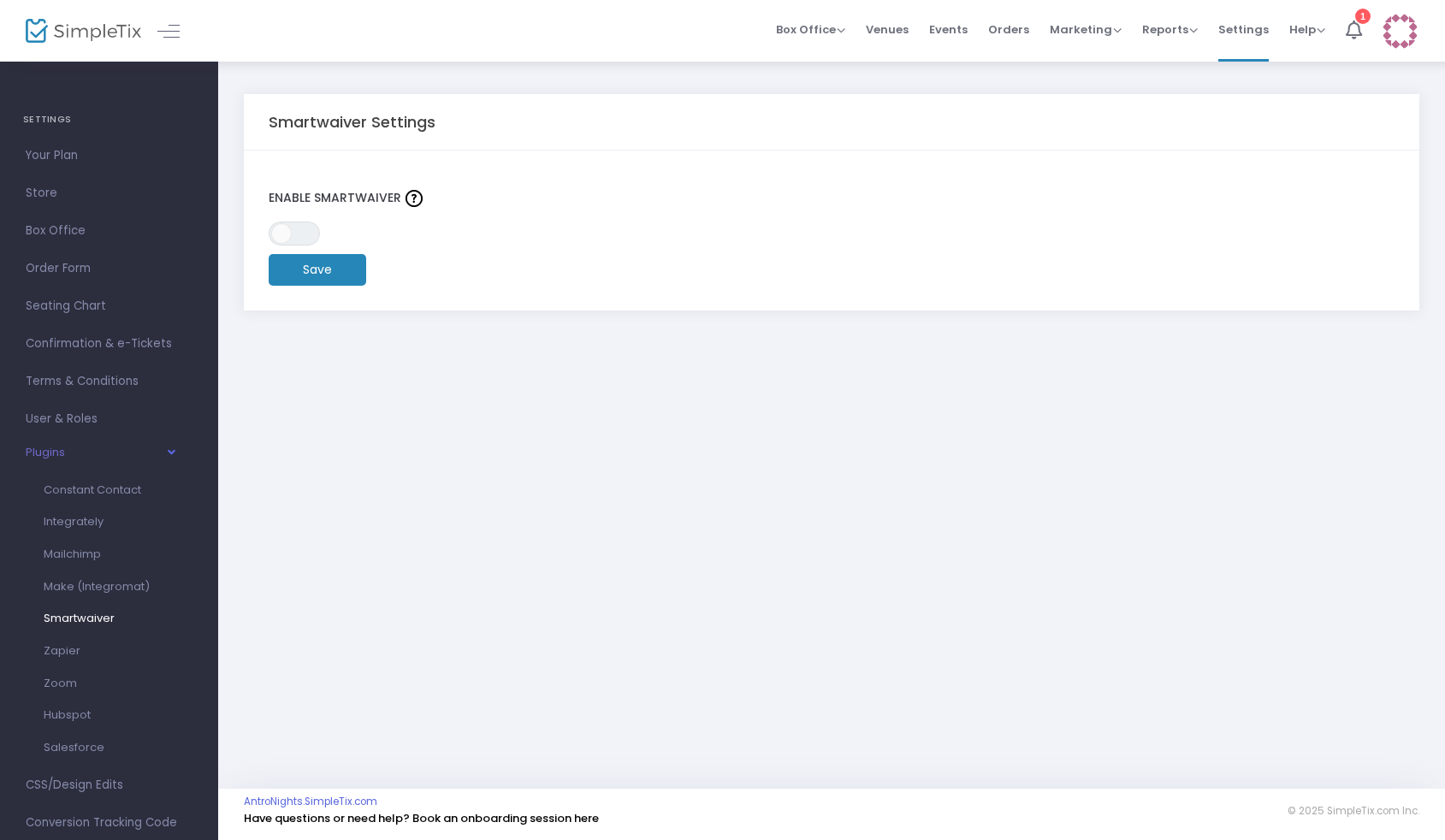 click on "Zapier" at bounding box center [62, 650] 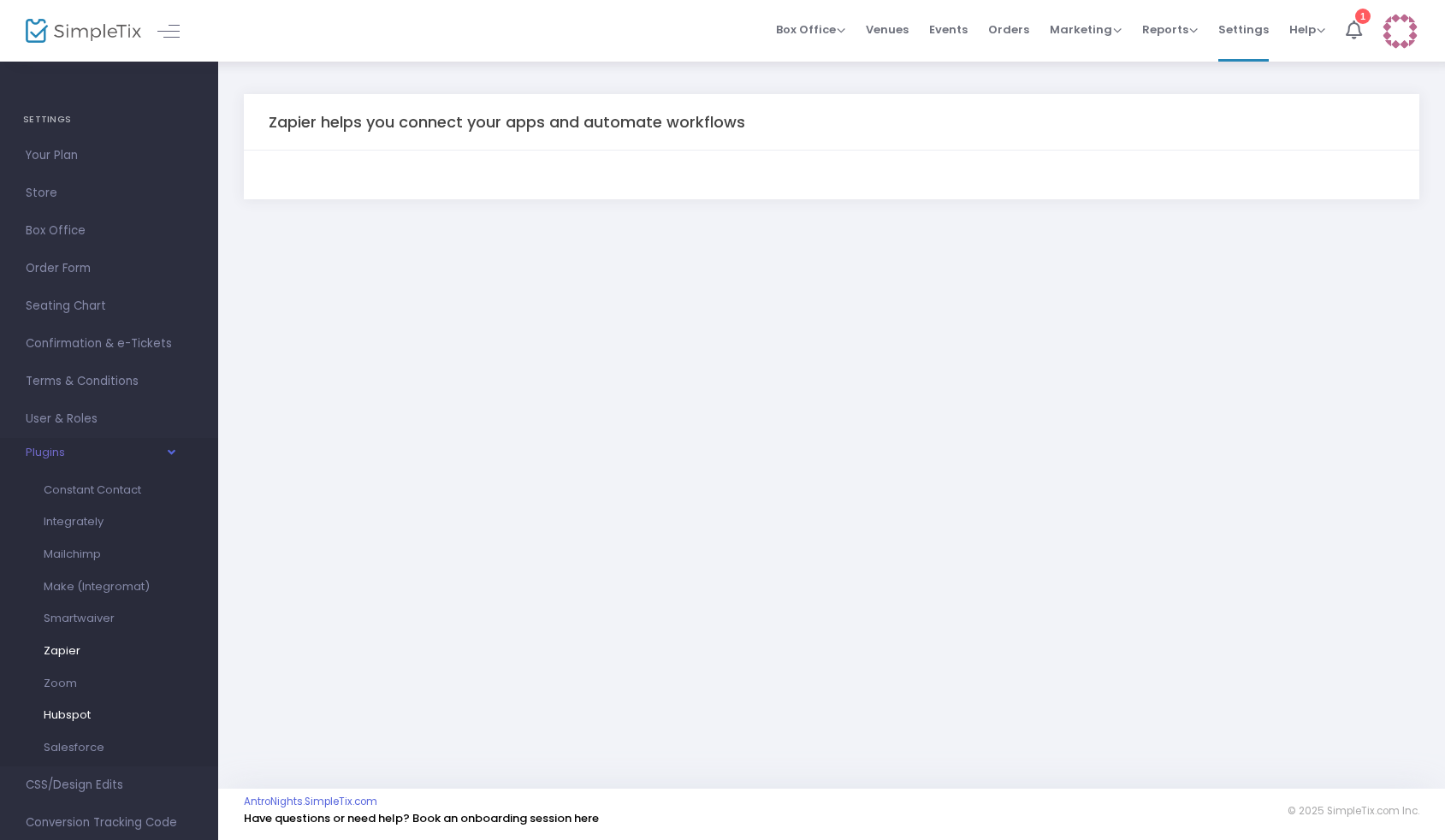 click on "Hubspot" at bounding box center [67, 714] 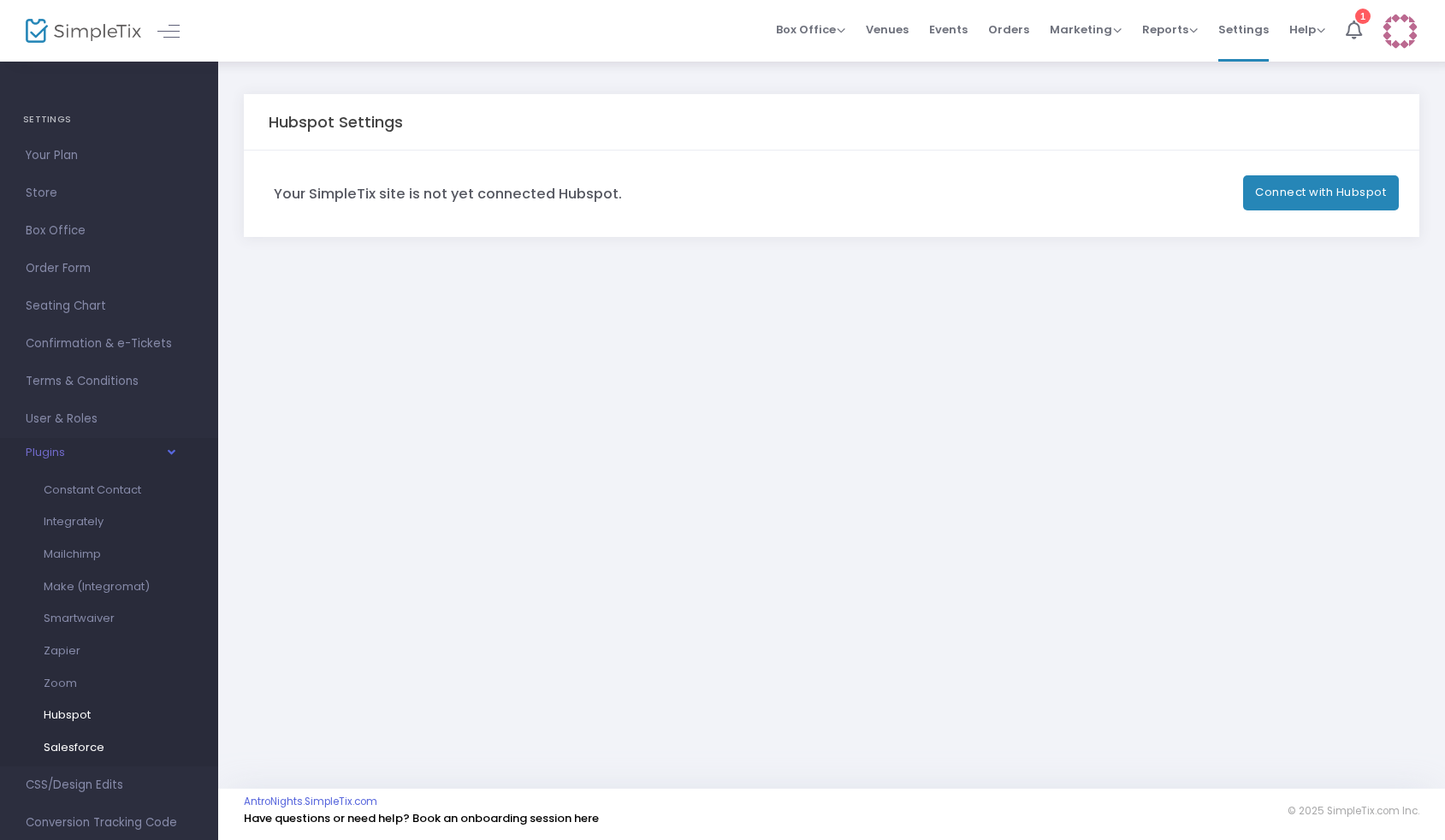 click on "Salesforce" at bounding box center (74, 747) 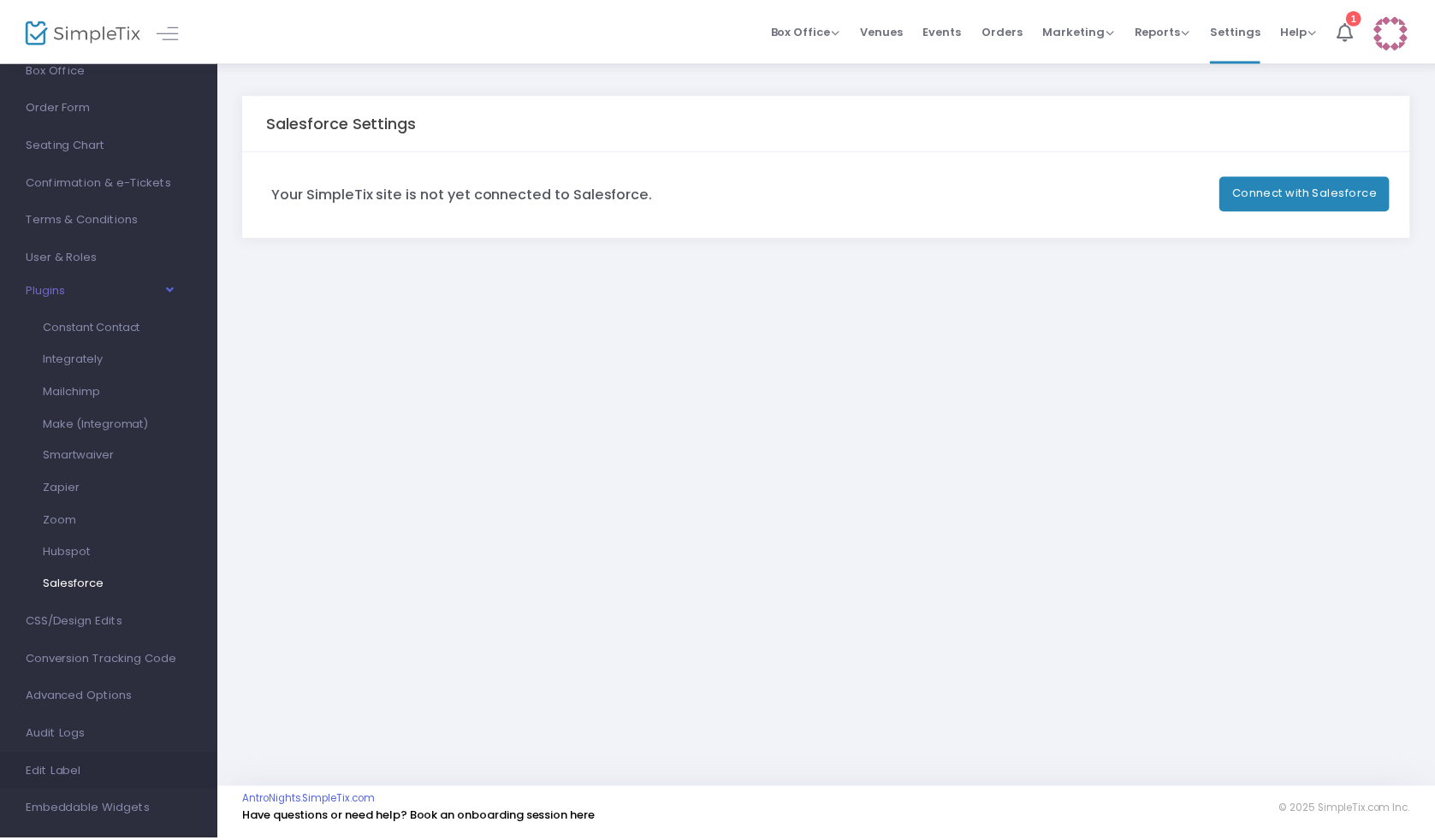 scroll, scrollTop: 227, scrollLeft: 0, axis: vertical 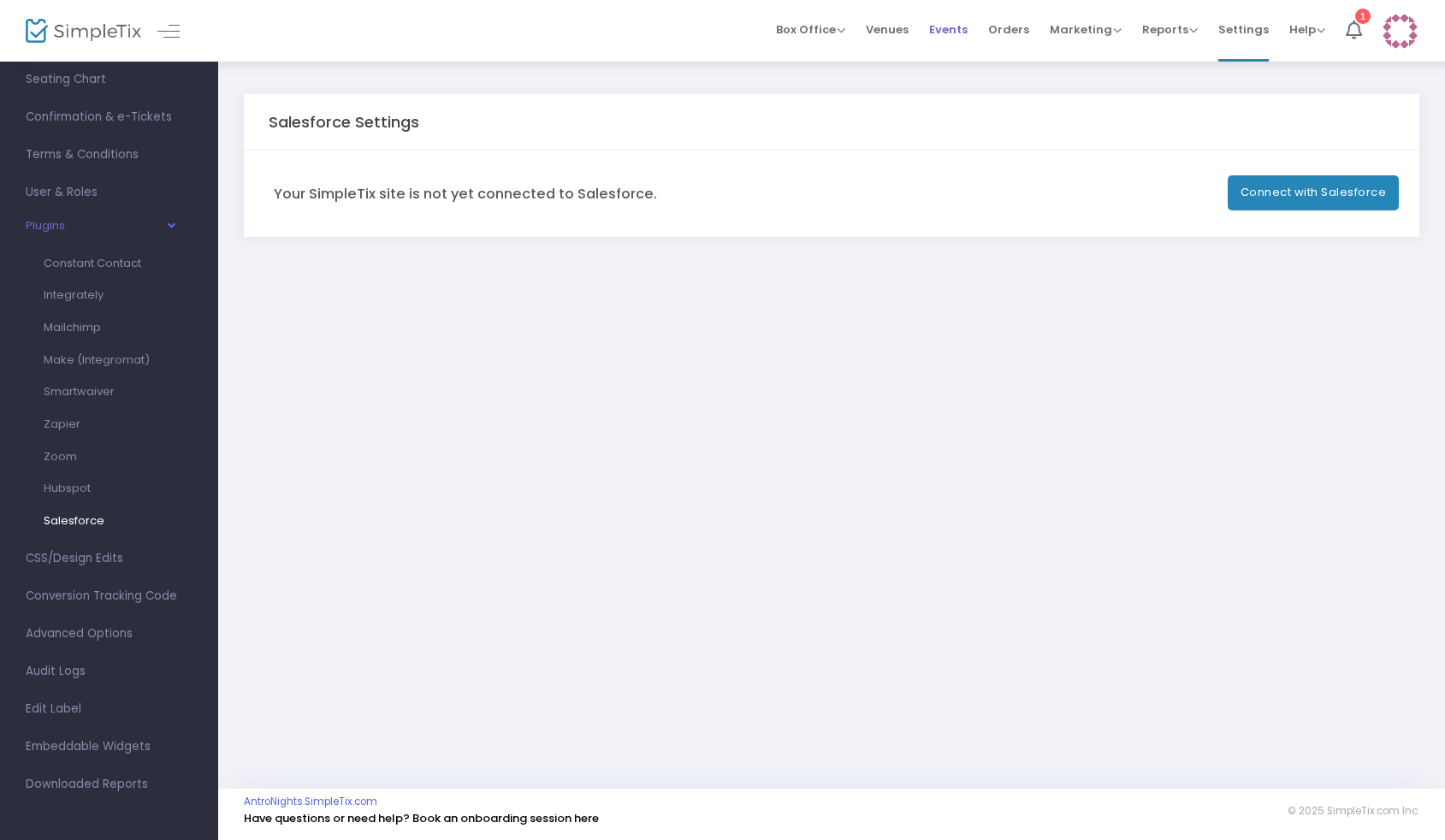 click on "Events" at bounding box center (948, 29) 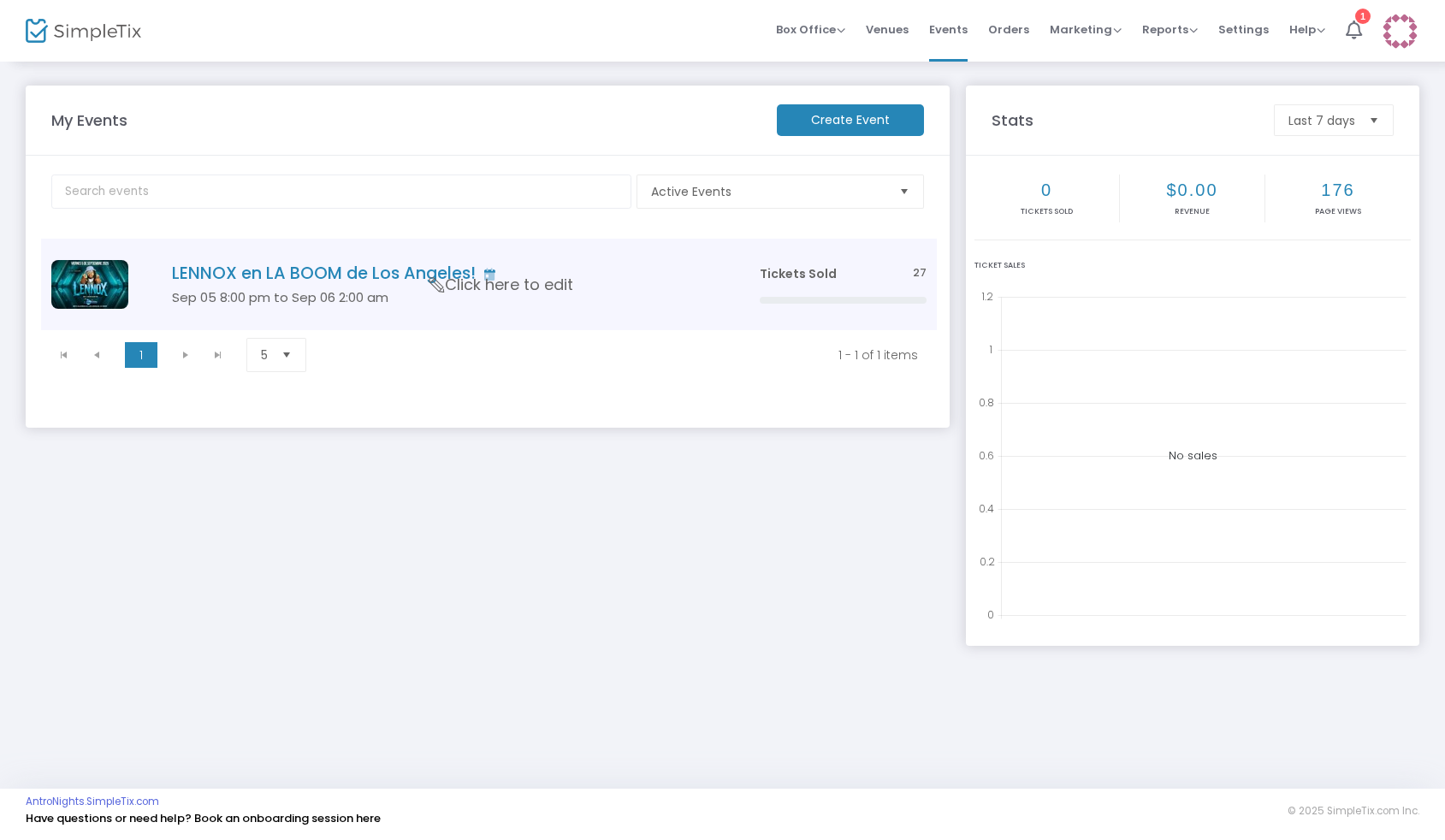 click on "LENNOX en LA BOOM de Los Angeles!" 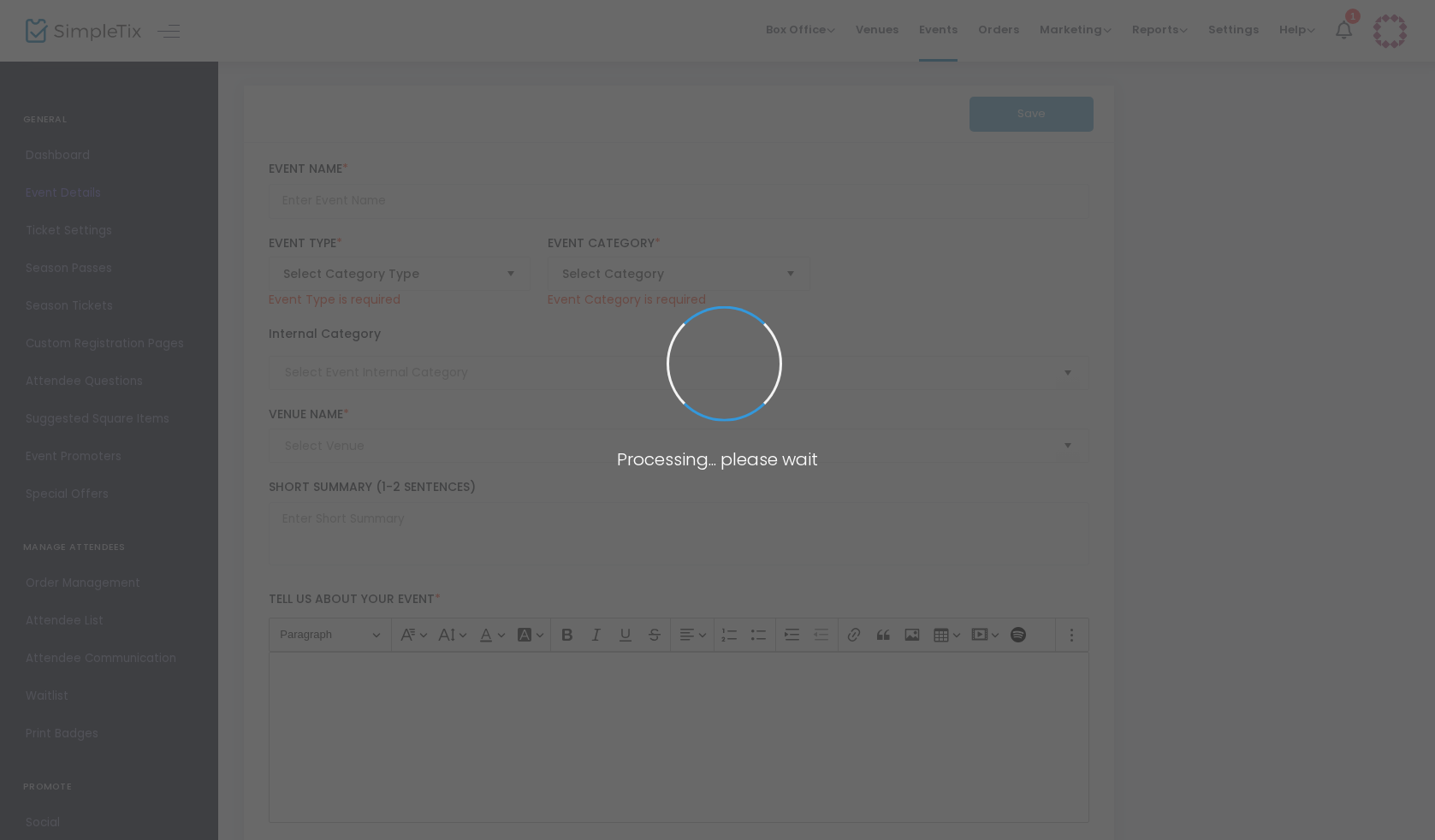 type on "DWGX66K6B3LHKQ25YRLOD3FG" 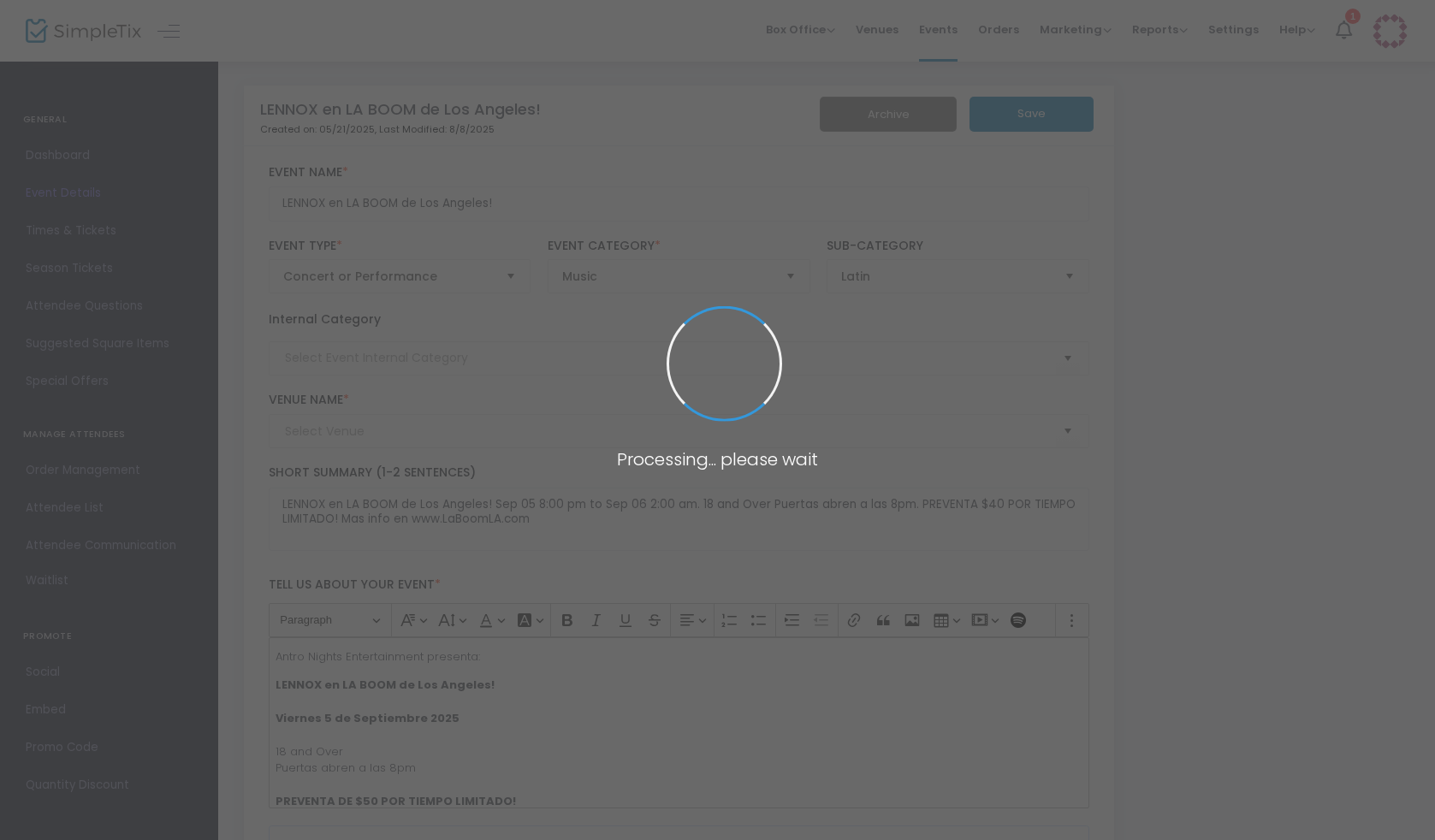 type on "LA BOOM NIGHT CLUB" 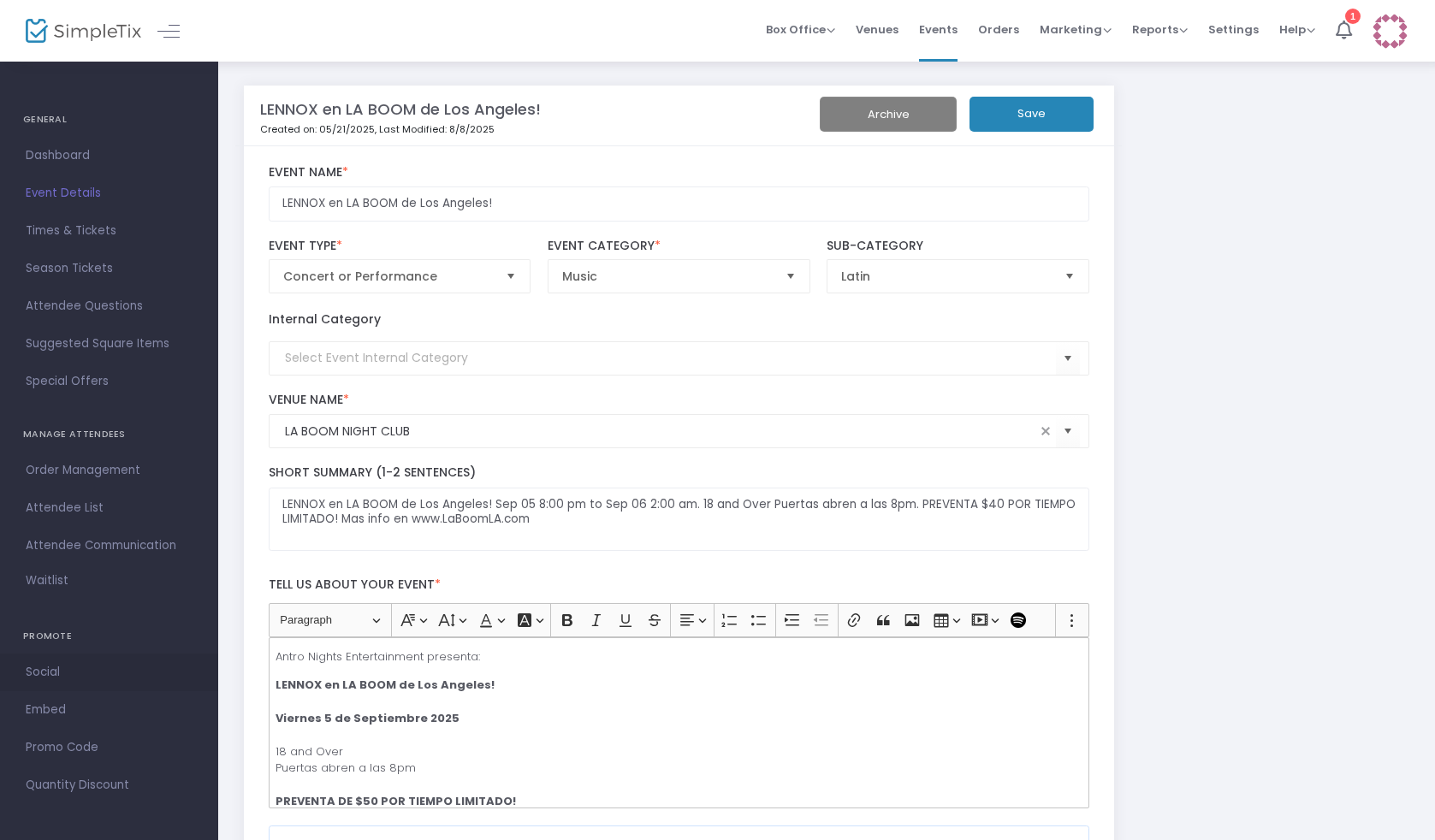 scroll, scrollTop: 286, scrollLeft: 0, axis: vertical 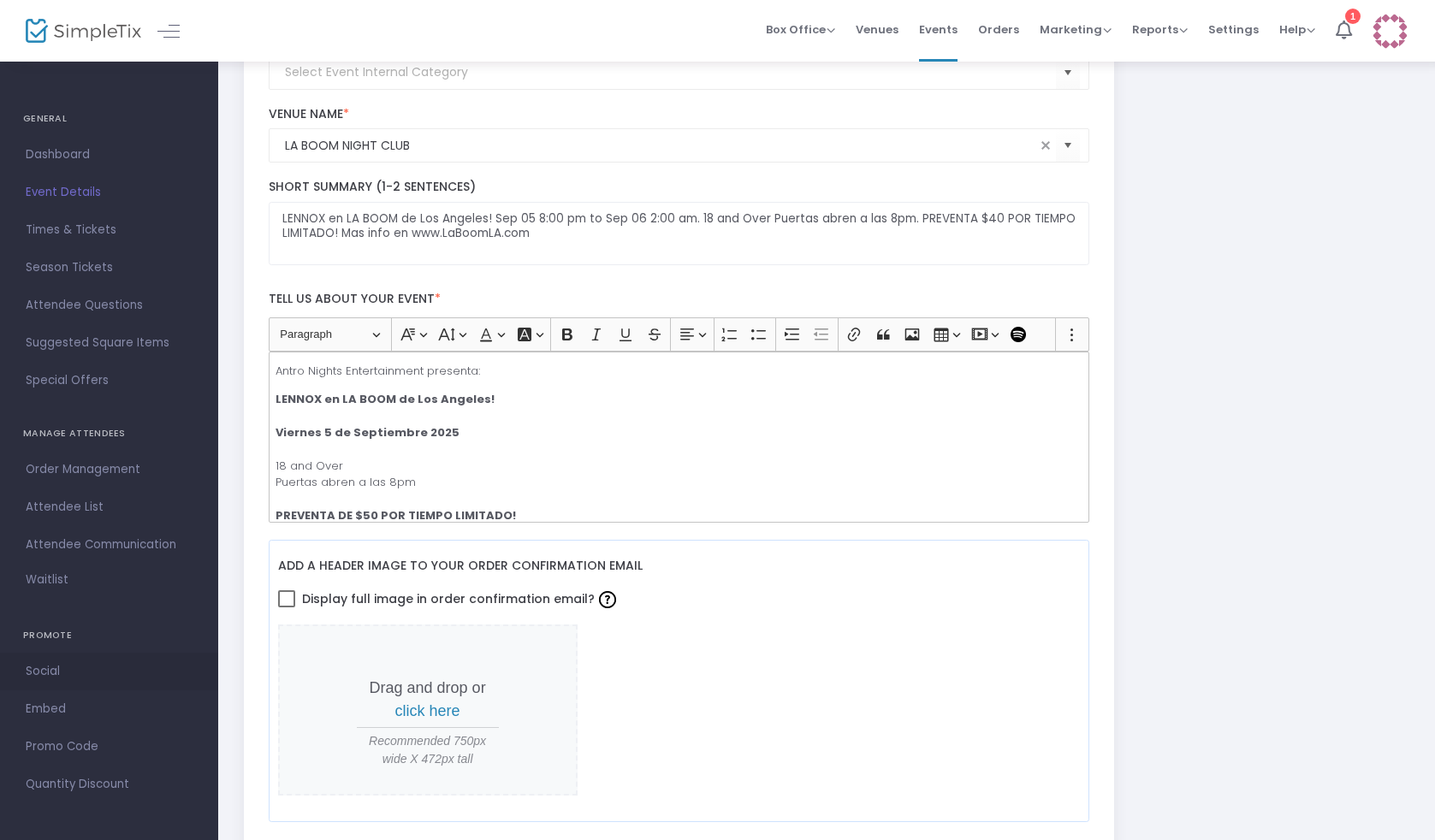 click on "Social" at bounding box center (109, 671) 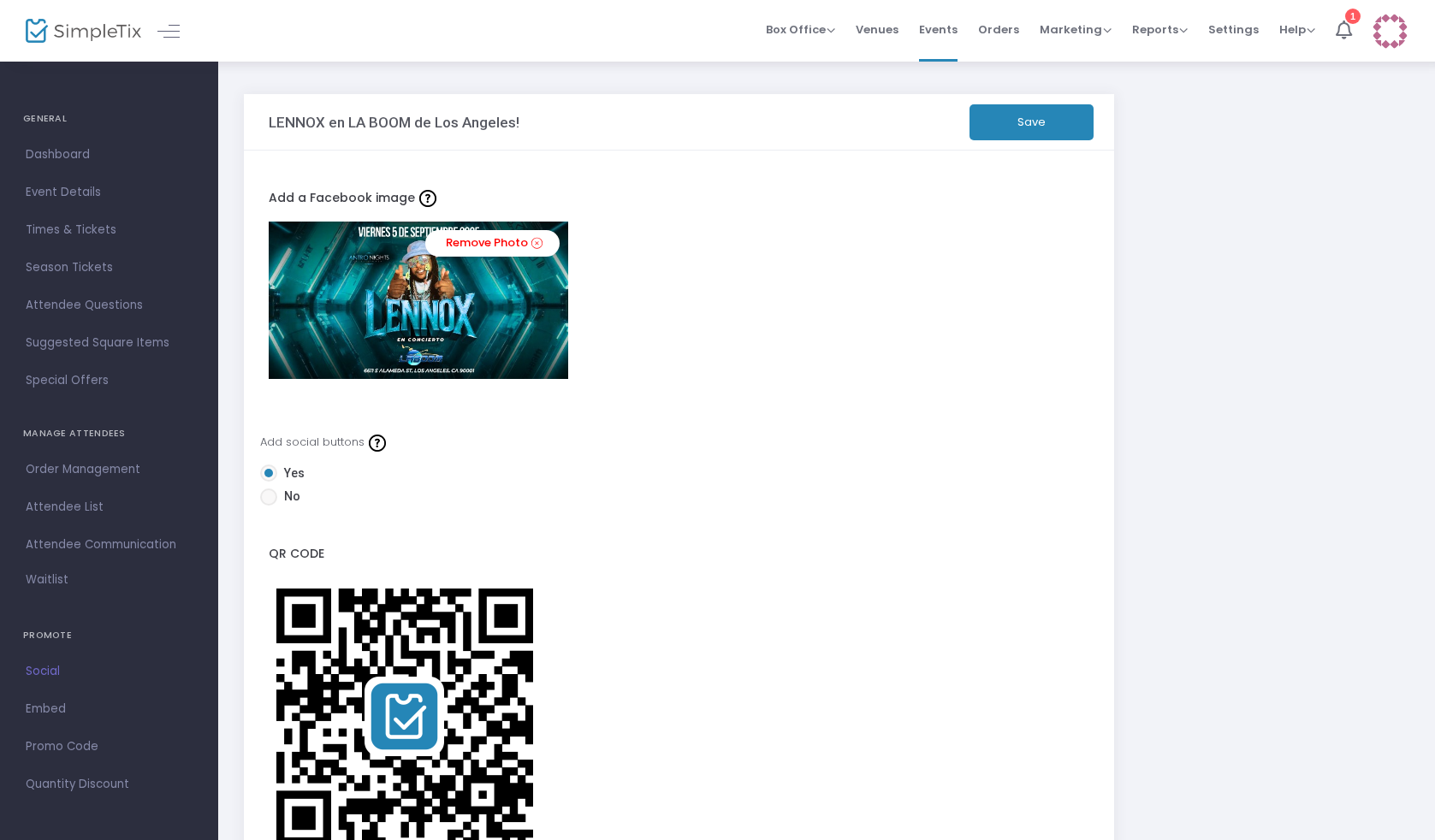 scroll, scrollTop: 192, scrollLeft: 0, axis: vertical 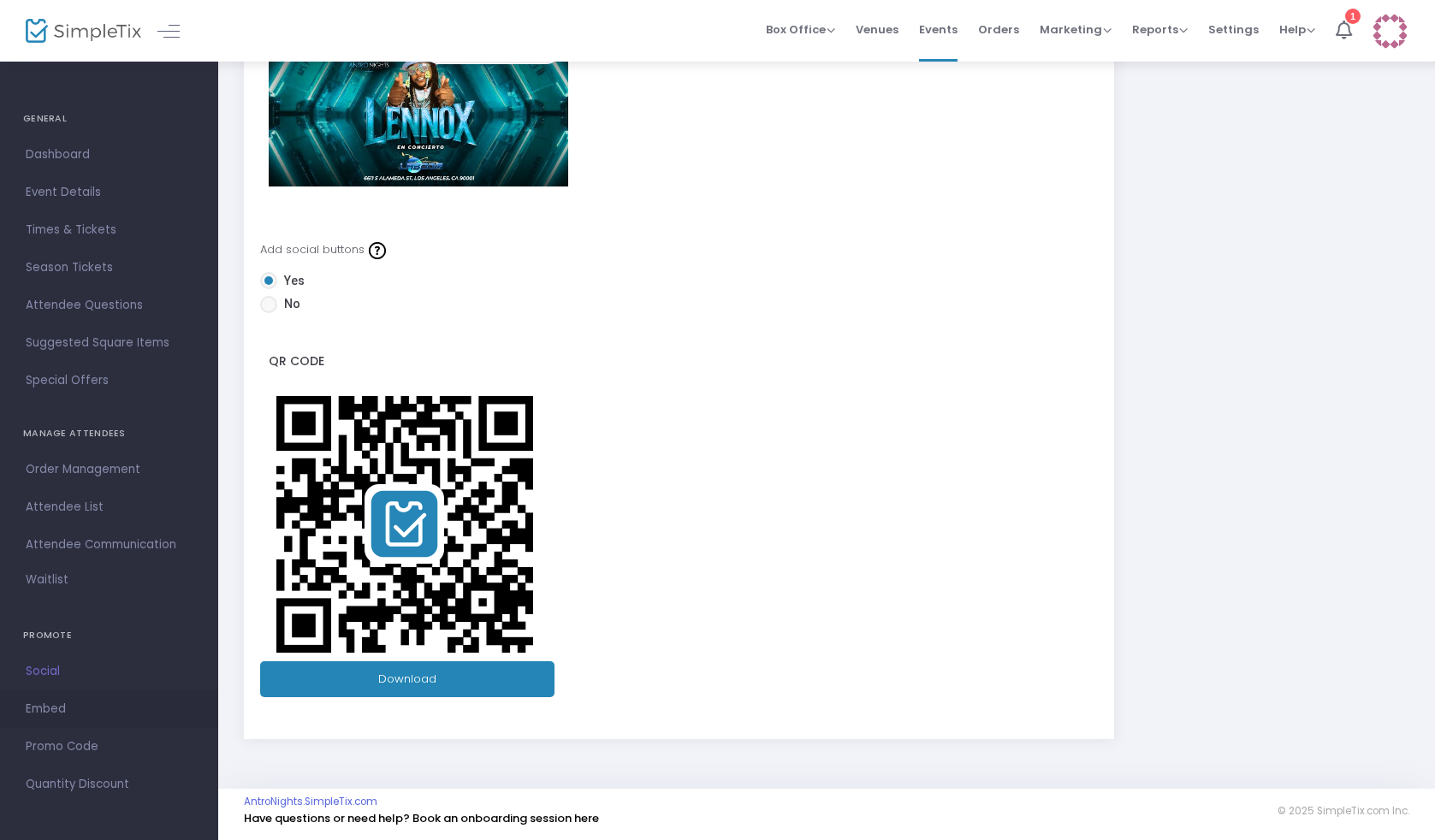 click on "Embed" at bounding box center (109, 709) 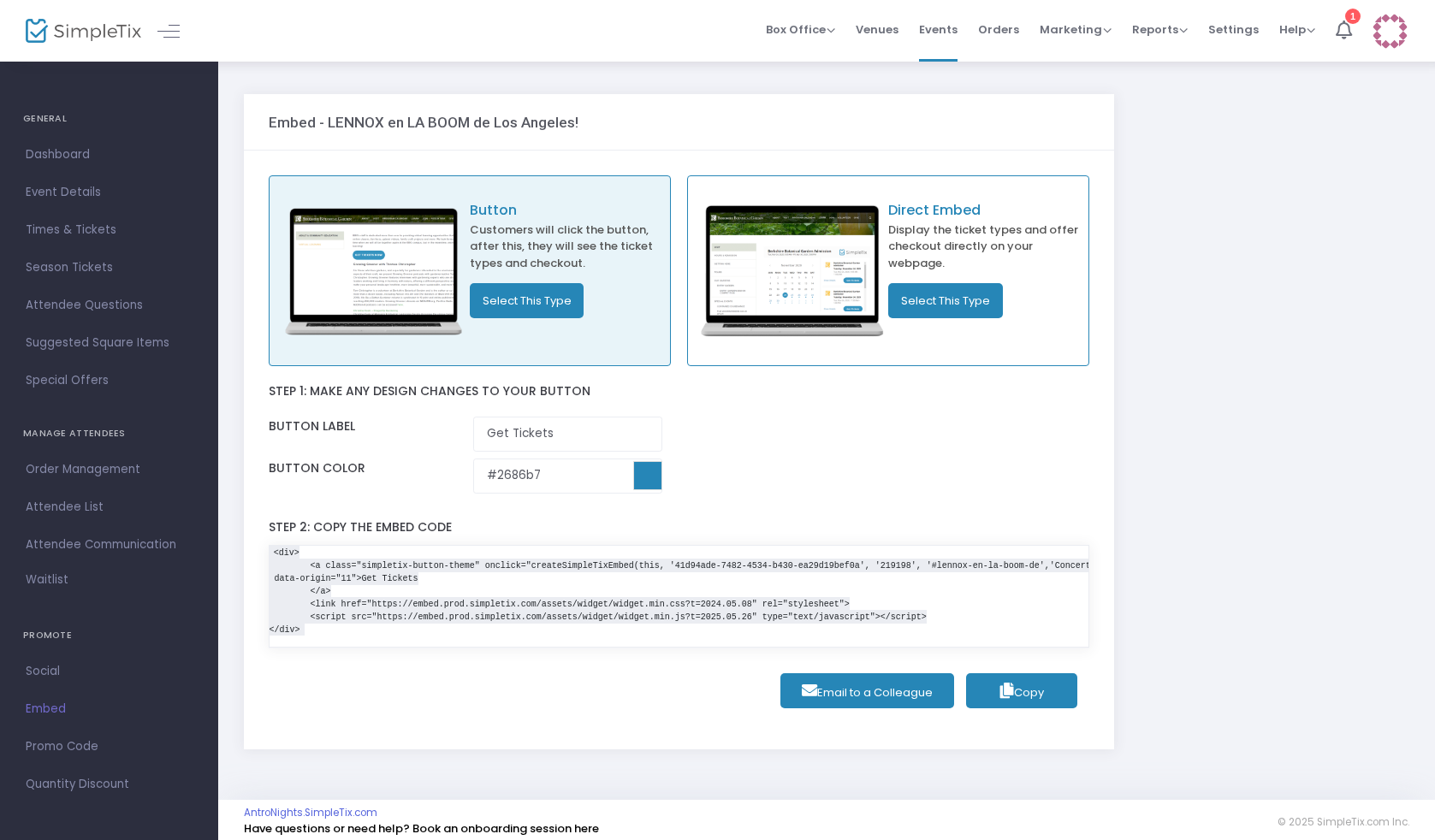 scroll, scrollTop: 17, scrollLeft: 0, axis: vertical 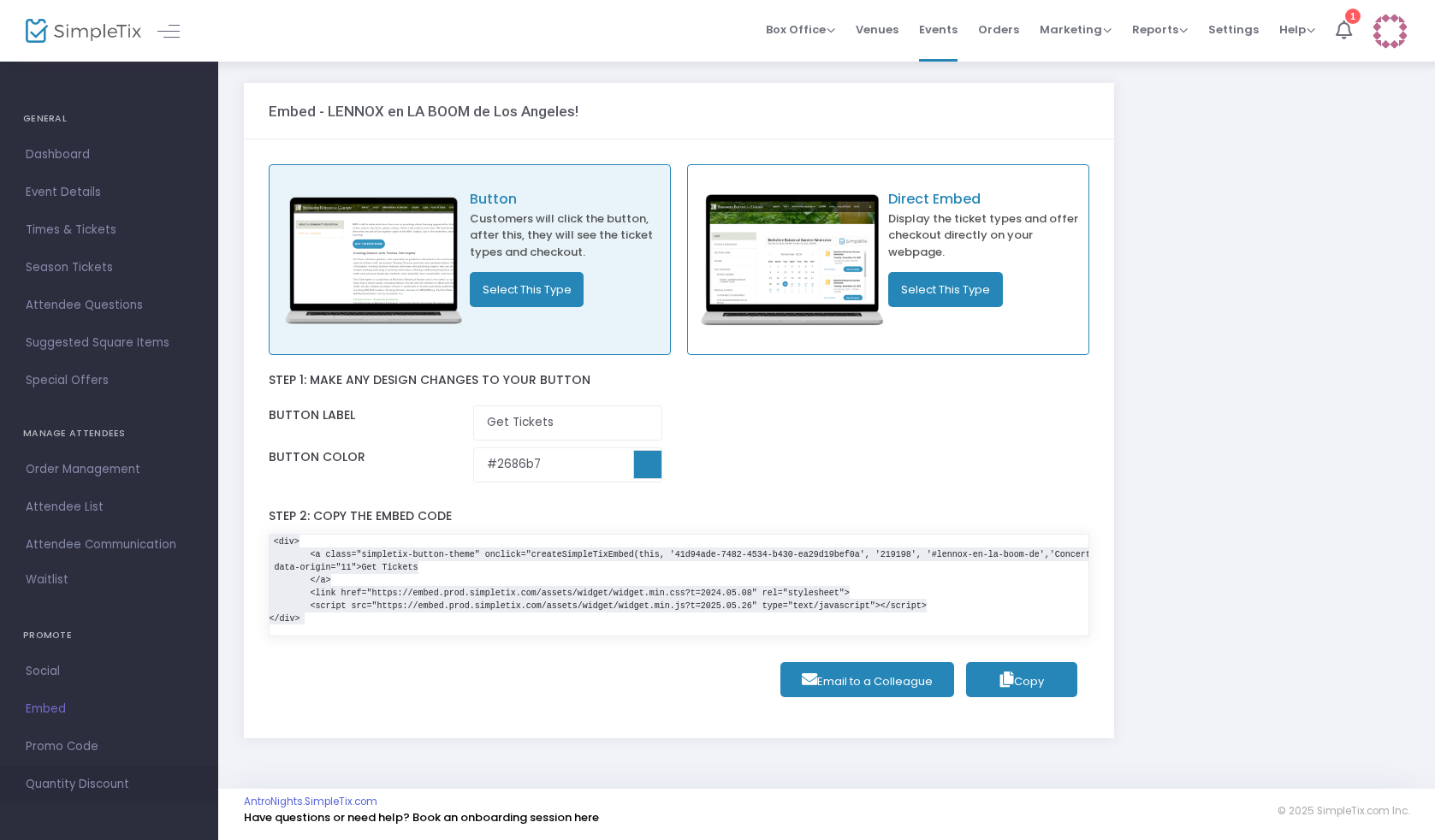 click on "Quantity Discount" at bounding box center (109, 784) 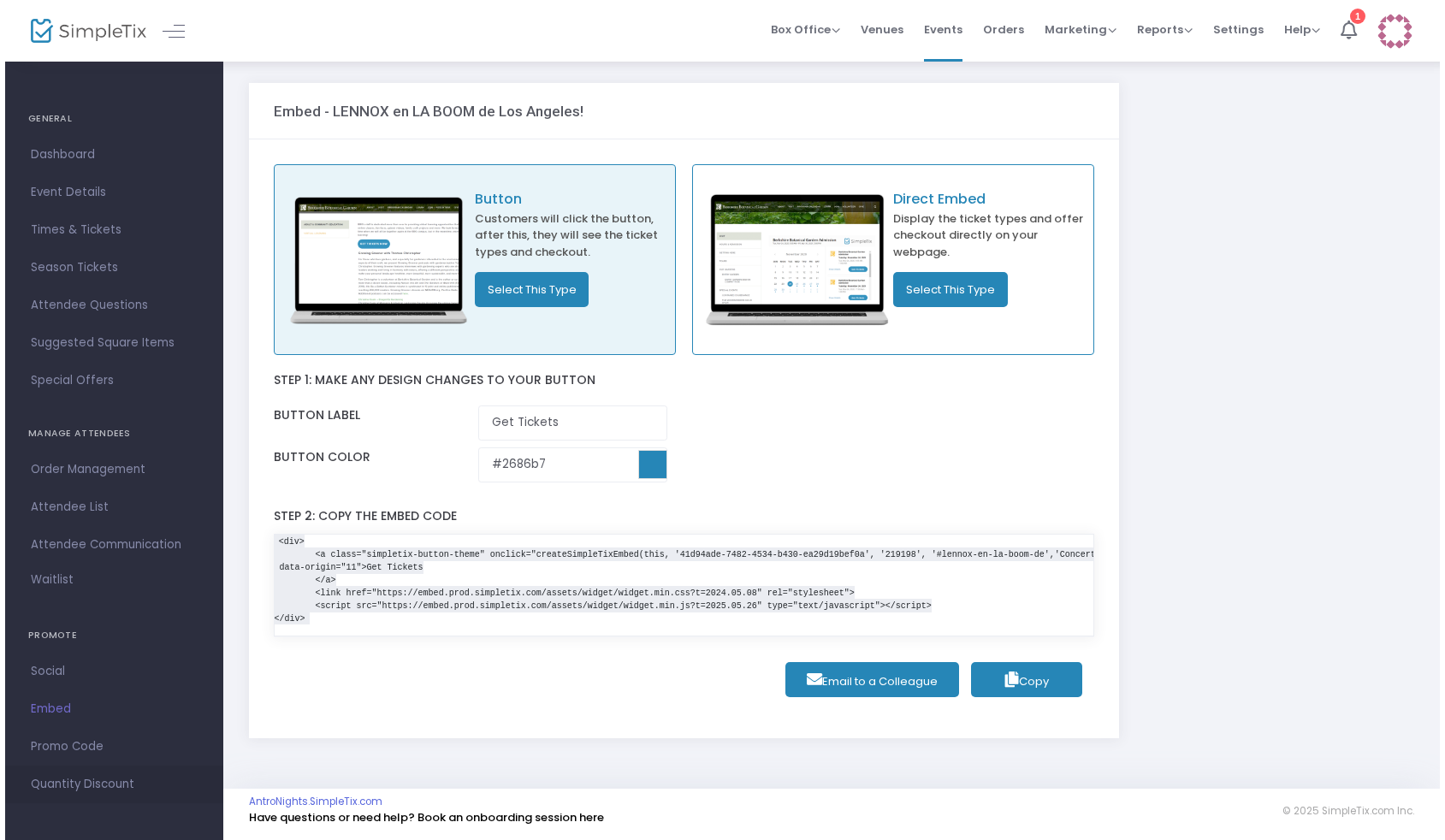 scroll, scrollTop: 0, scrollLeft: 0, axis: both 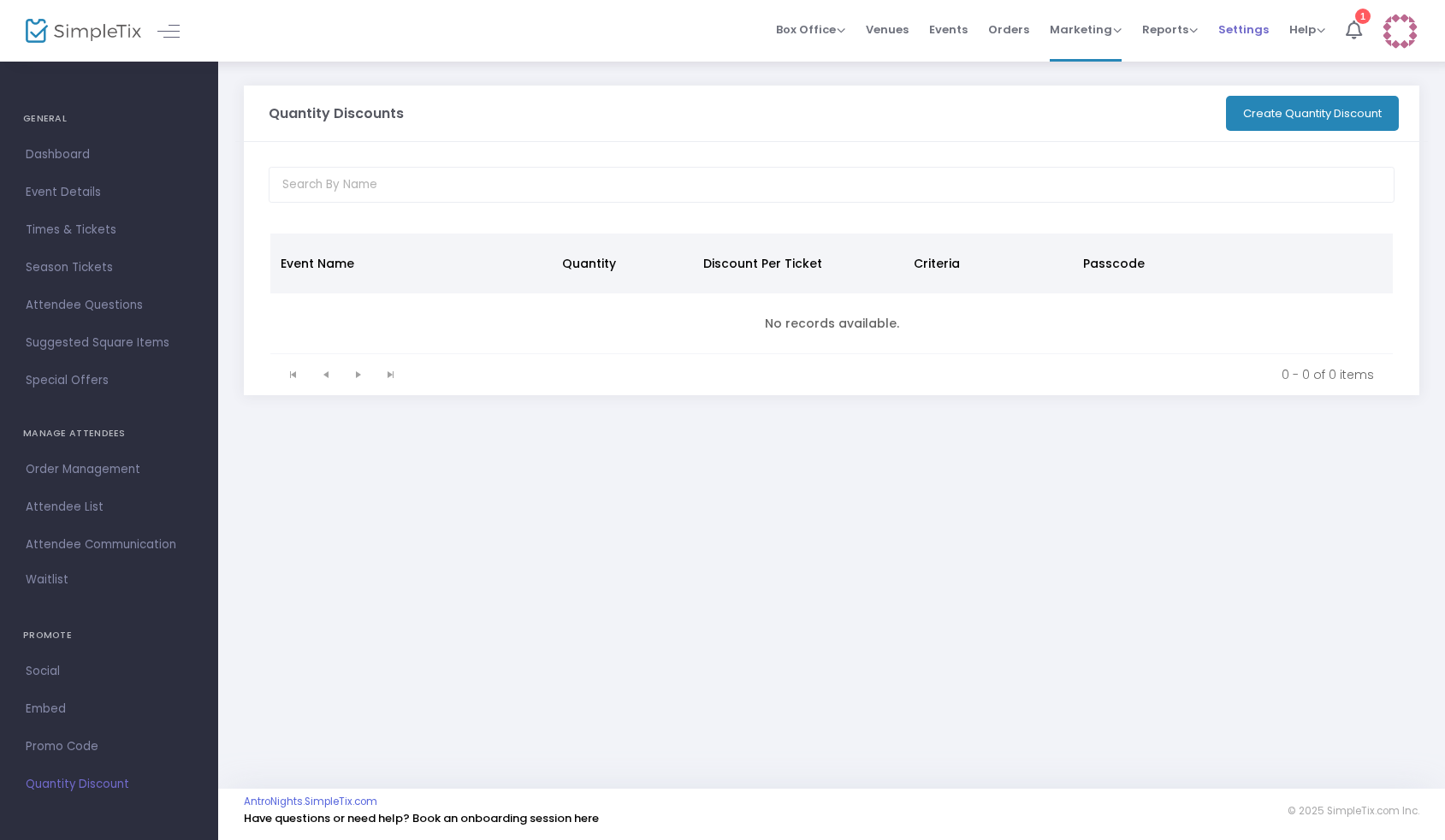 click on "Settings" at bounding box center [1243, 29] 